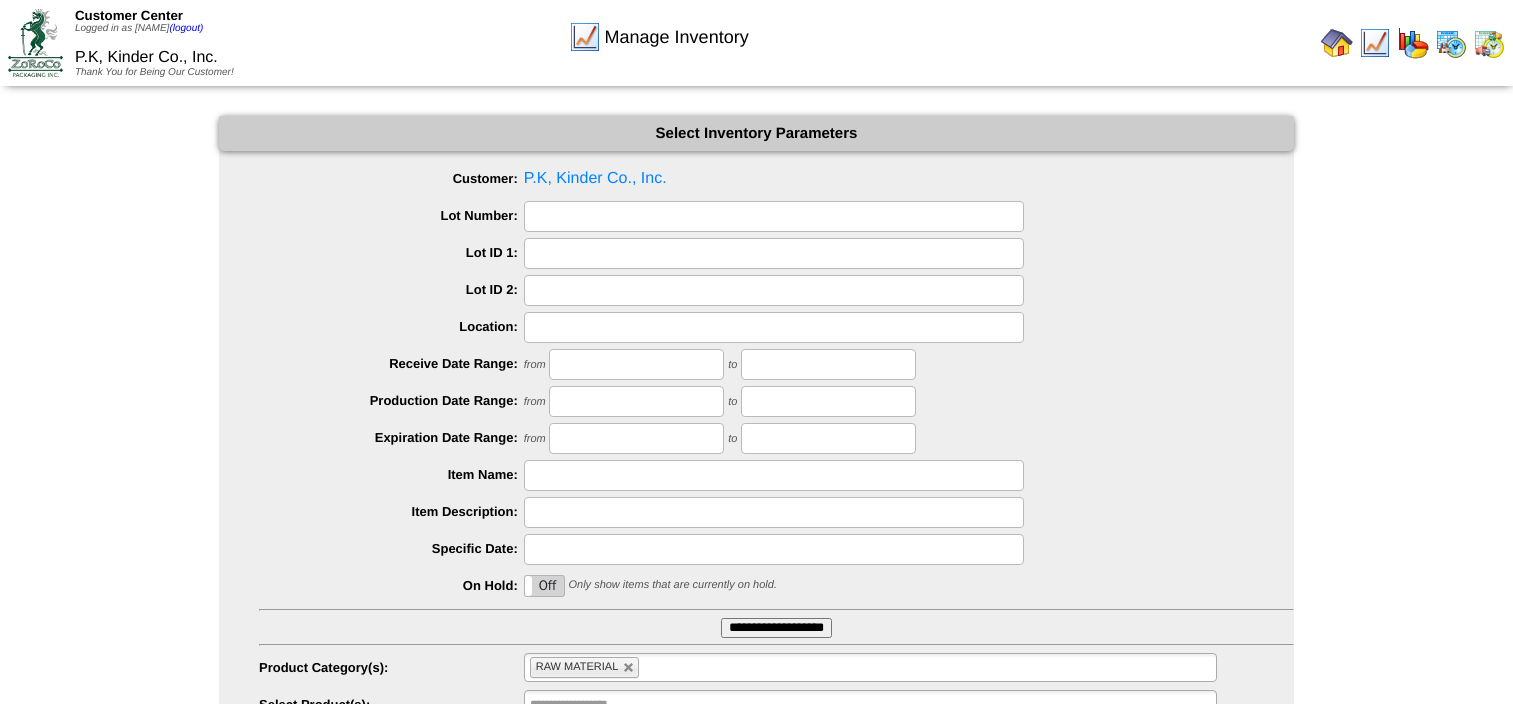 scroll, scrollTop: 218, scrollLeft: 0, axis: vertical 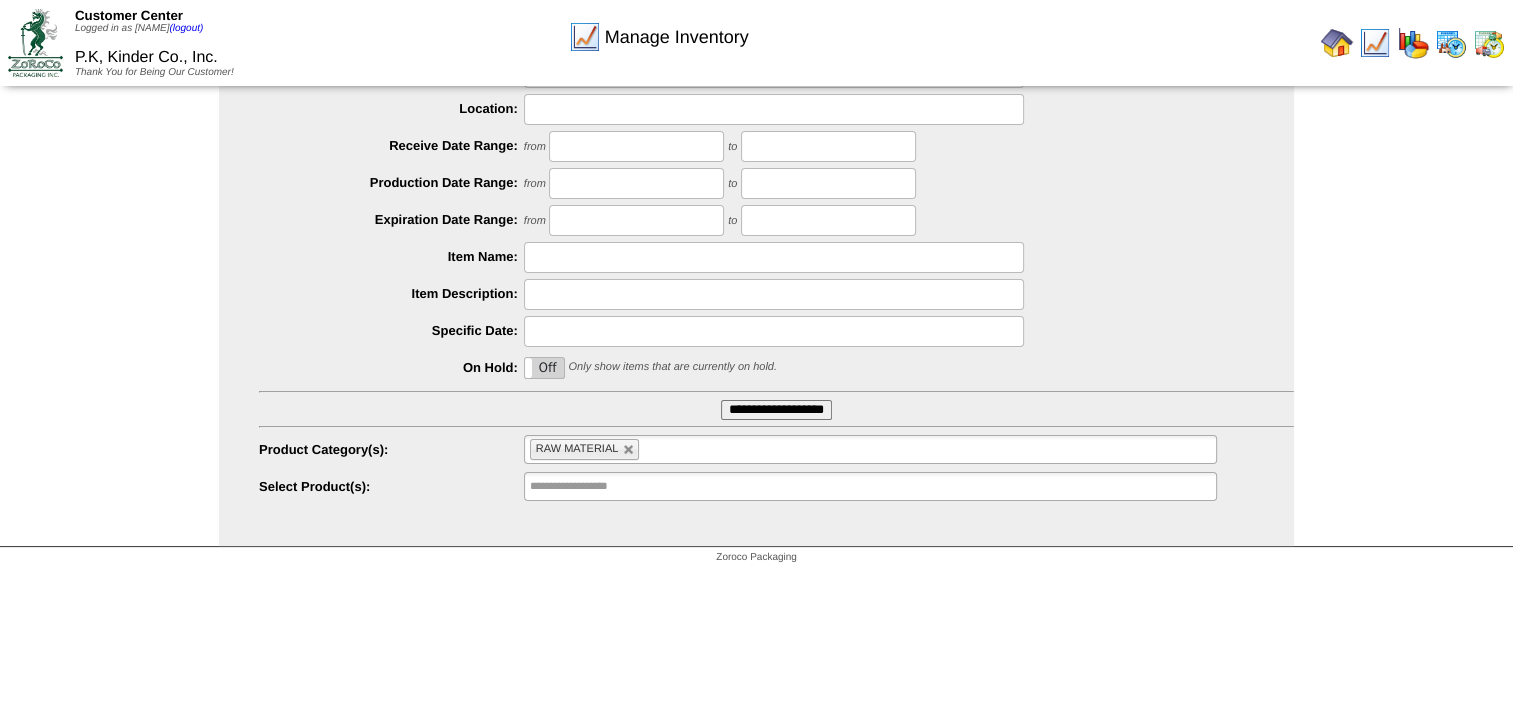 type 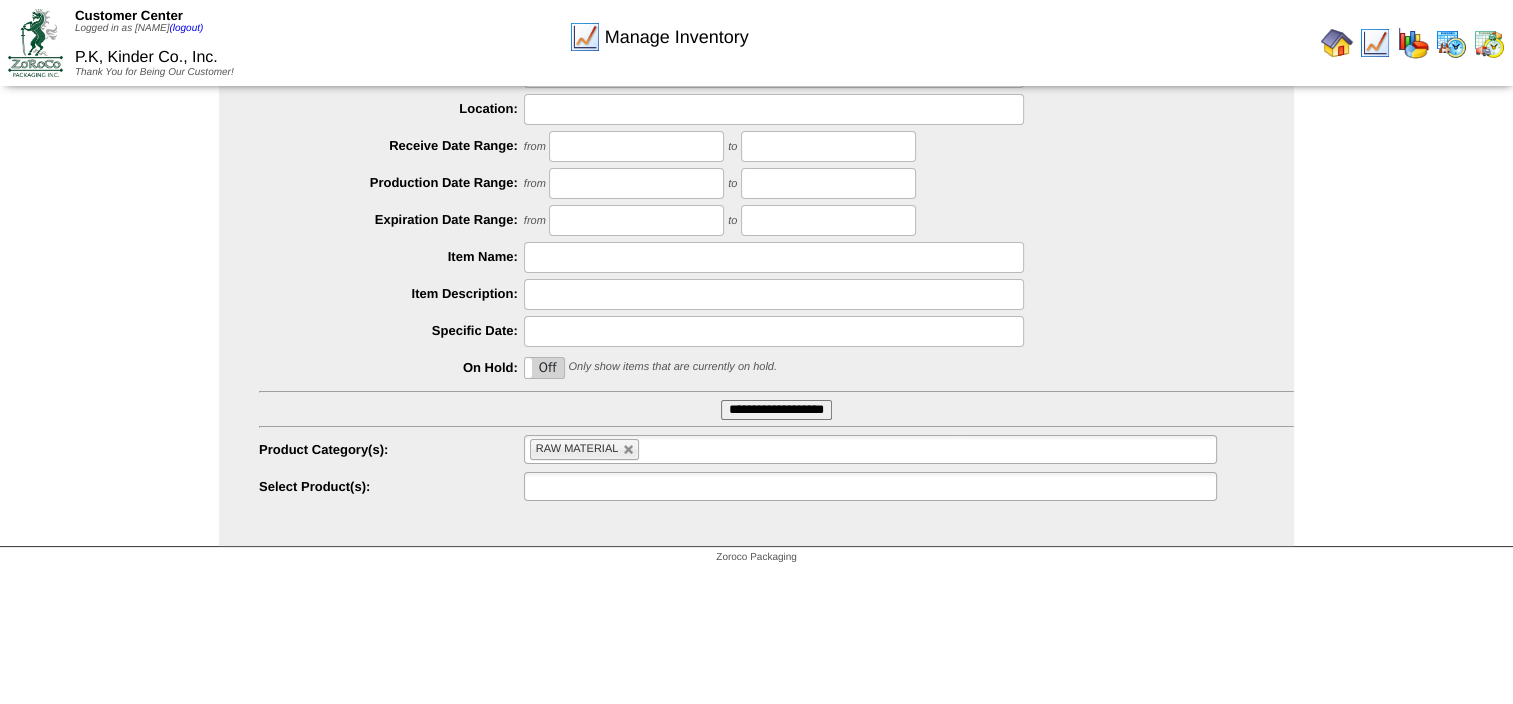 click at bounding box center [594, 486] 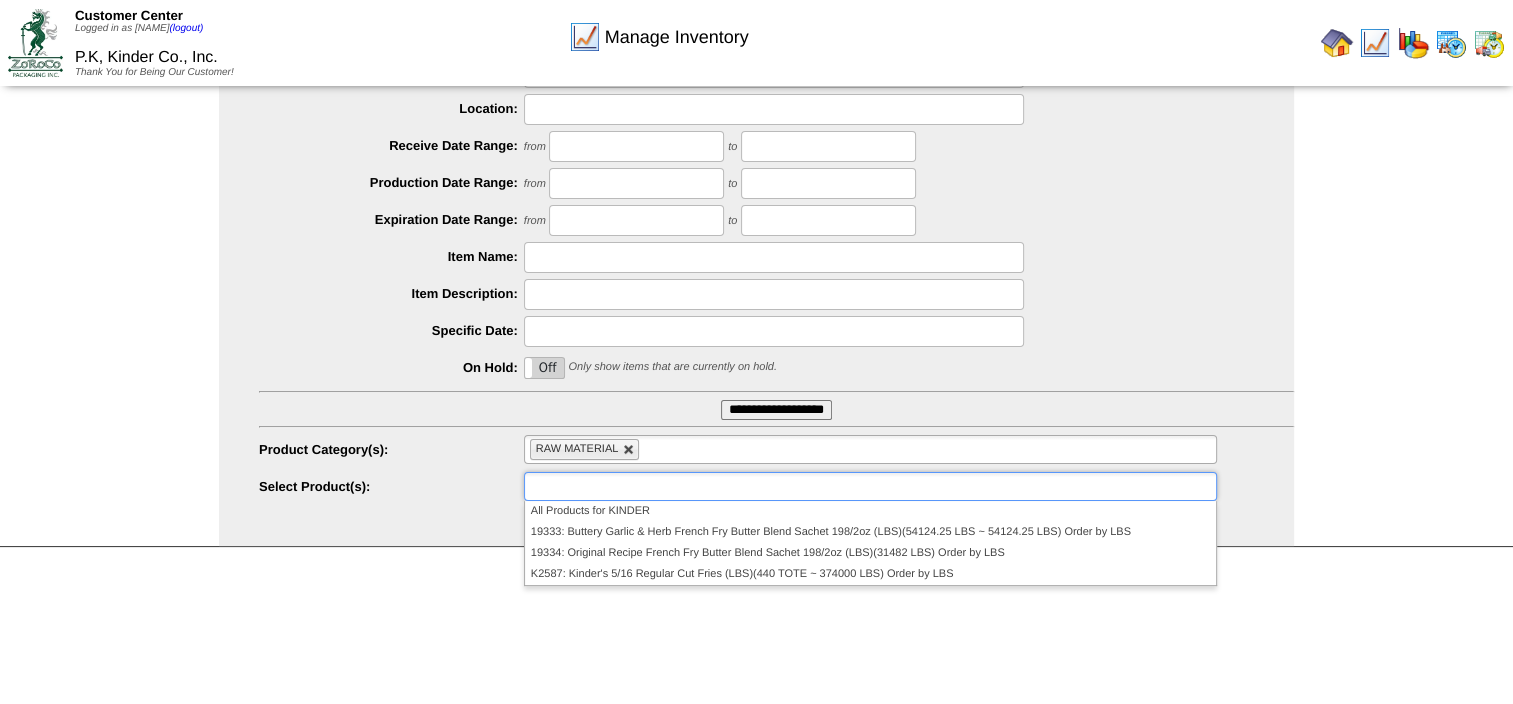 click at bounding box center (629, 450) 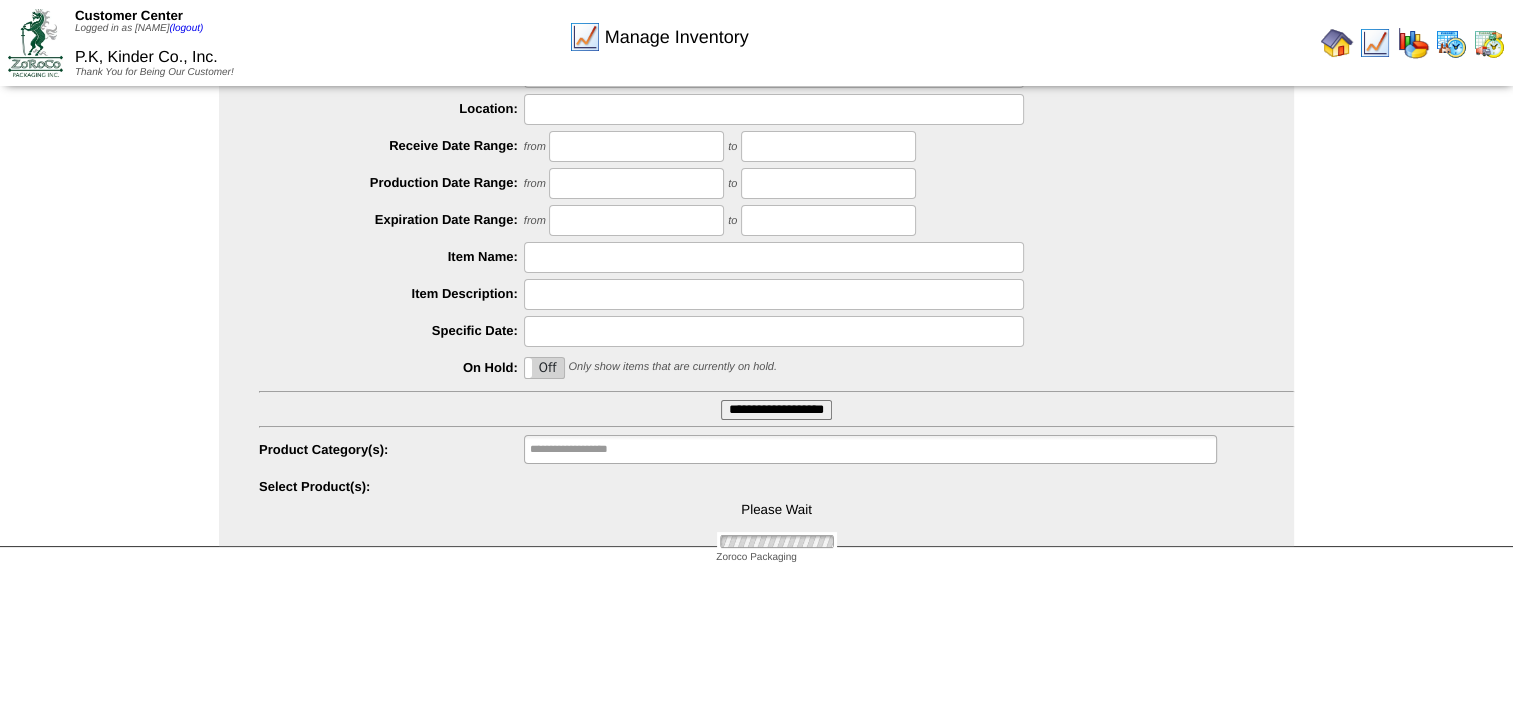 type 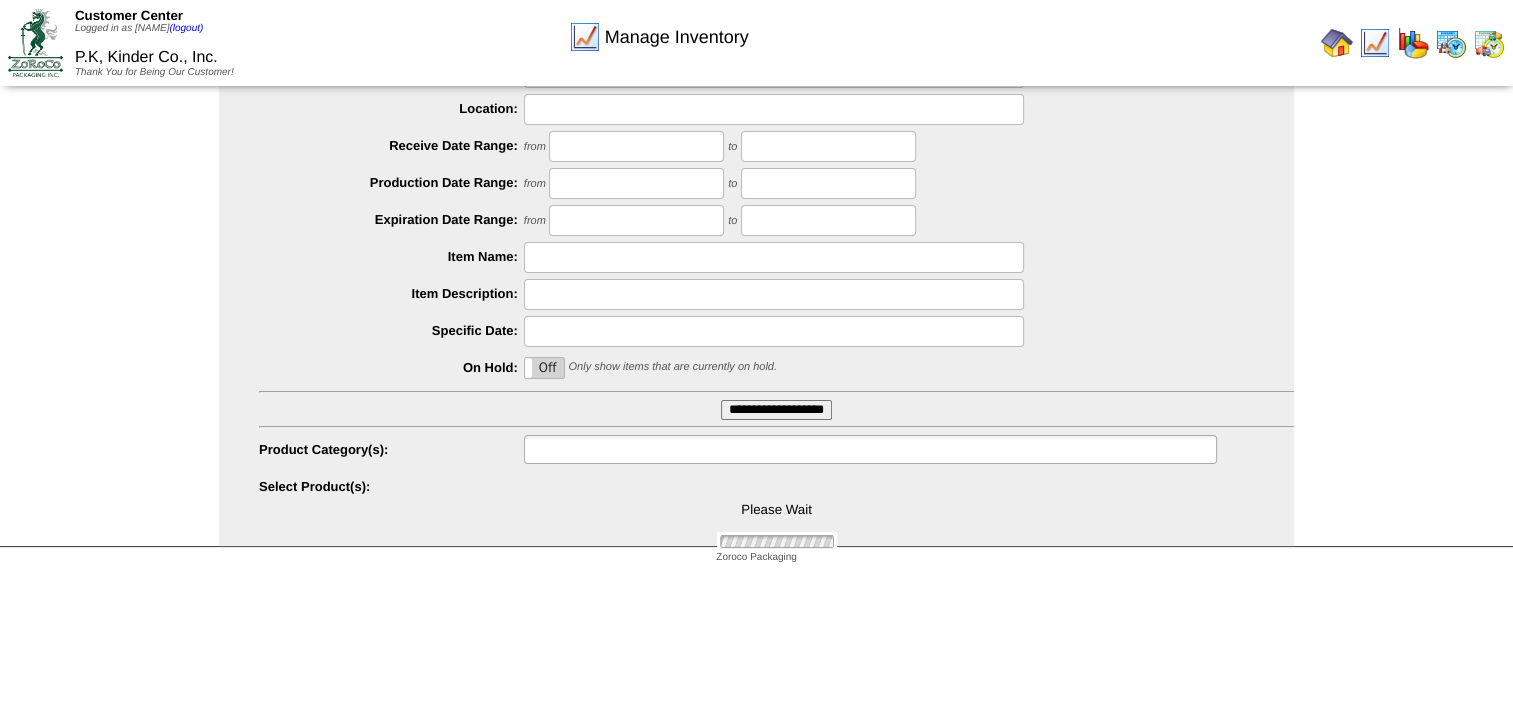 click at bounding box center (594, 449) 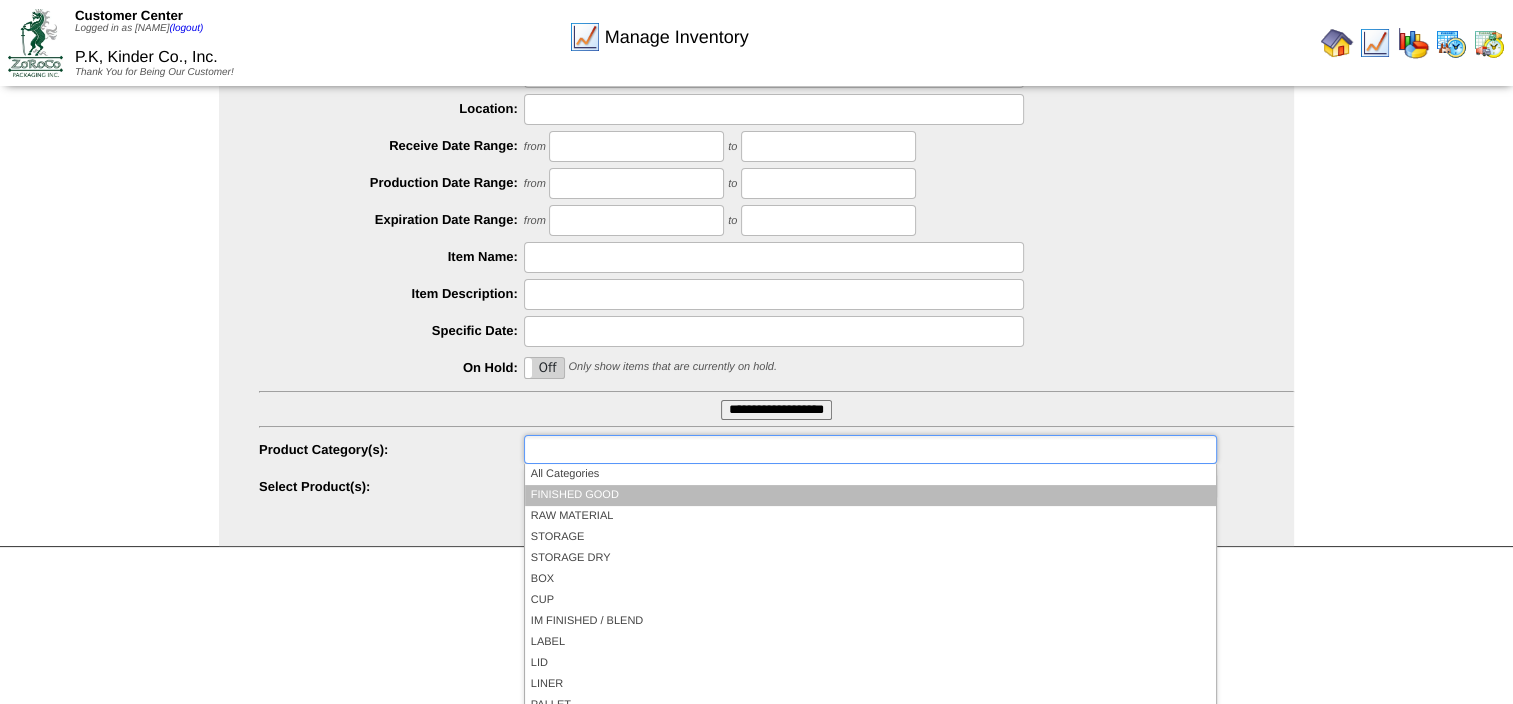 click on "FINISHED GOOD" at bounding box center (870, 495) 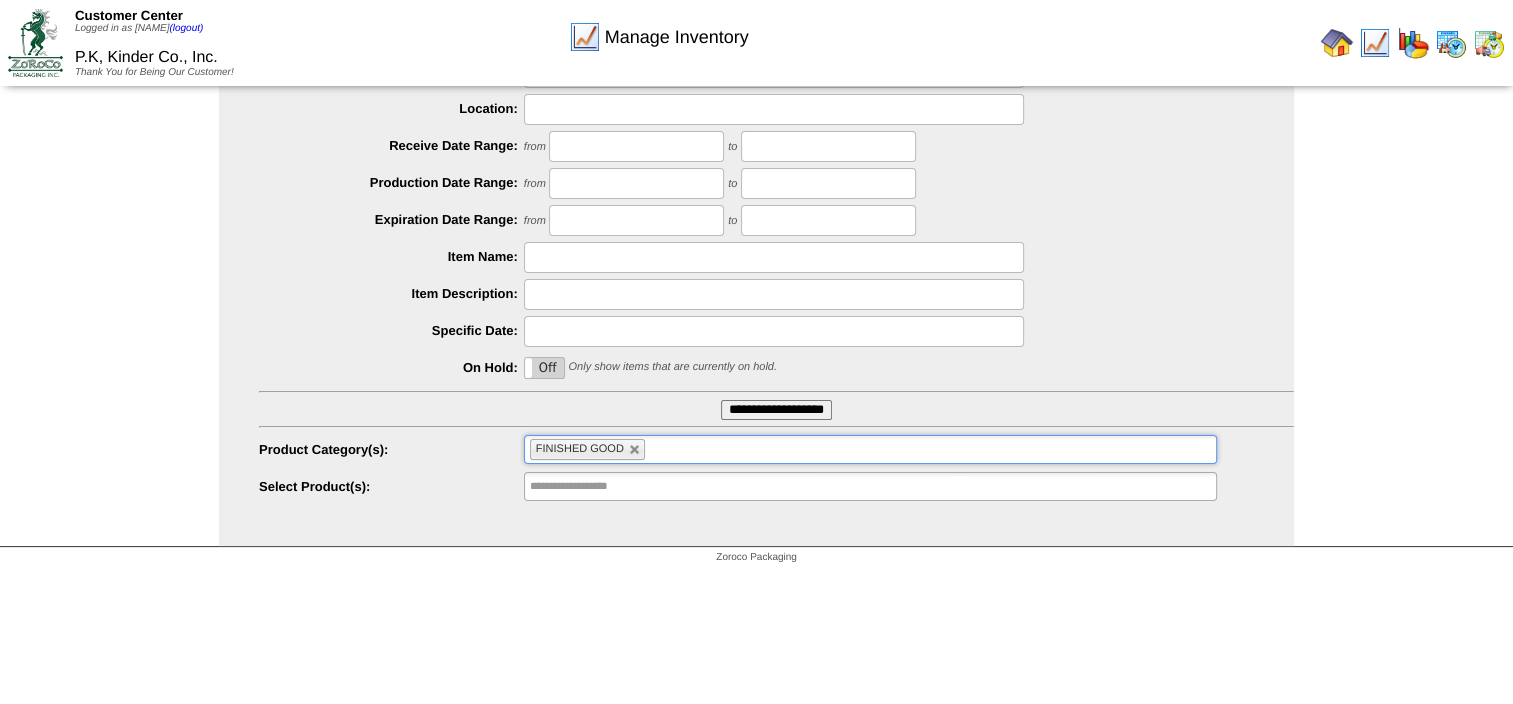 type 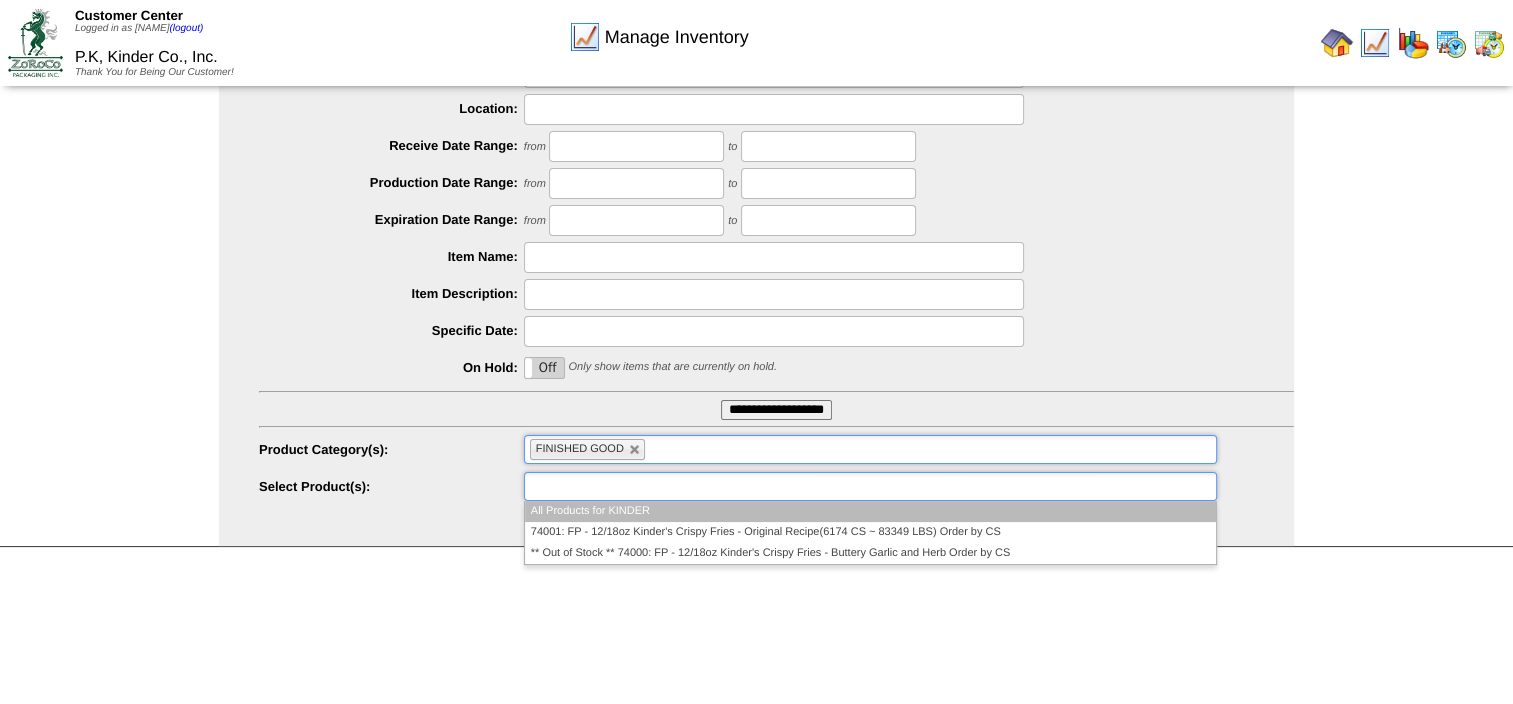 click at bounding box center [870, 486] 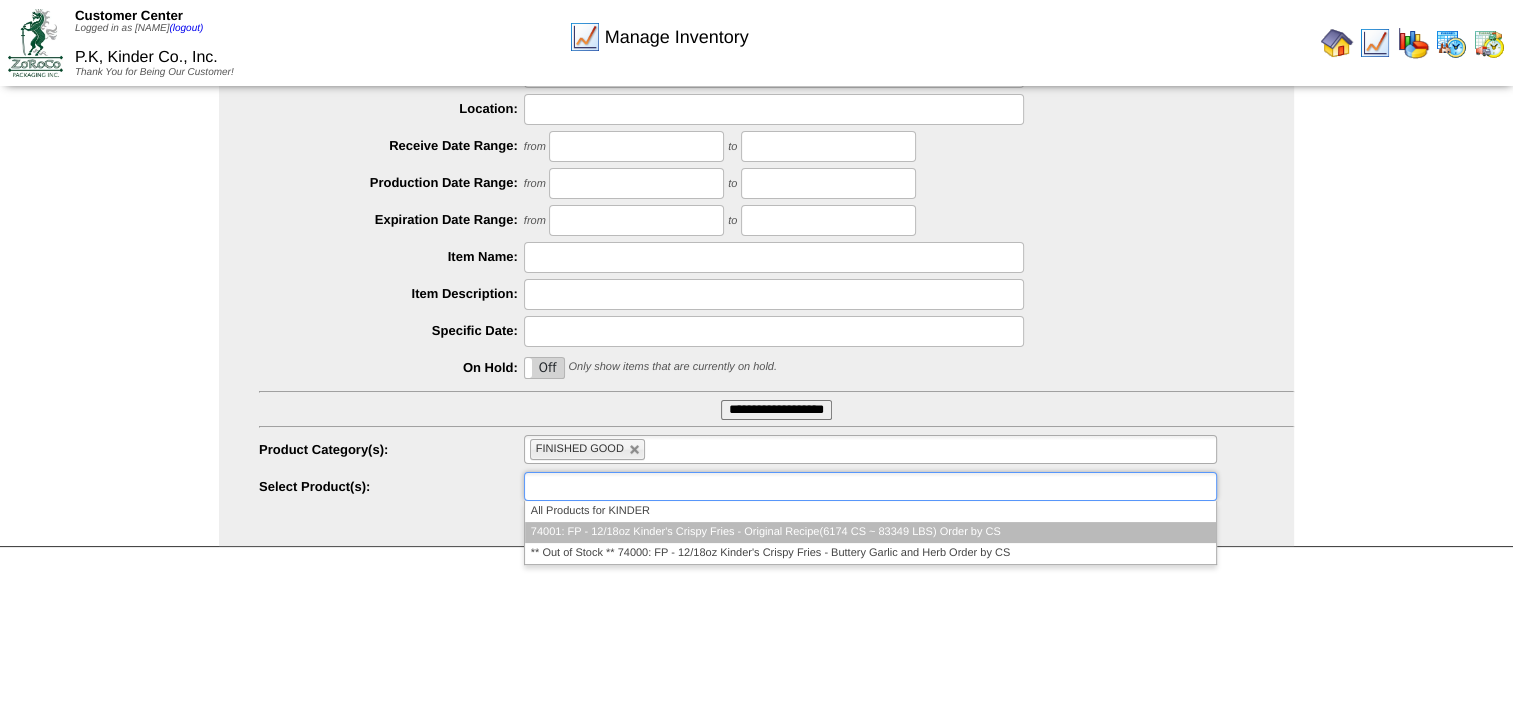 click on "74001: FP - 12/18oz Kinder's Crispy Fries - Original Recipe(6174 CS ~ 83349 LBS) Order by CS" at bounding box center (870, 532) 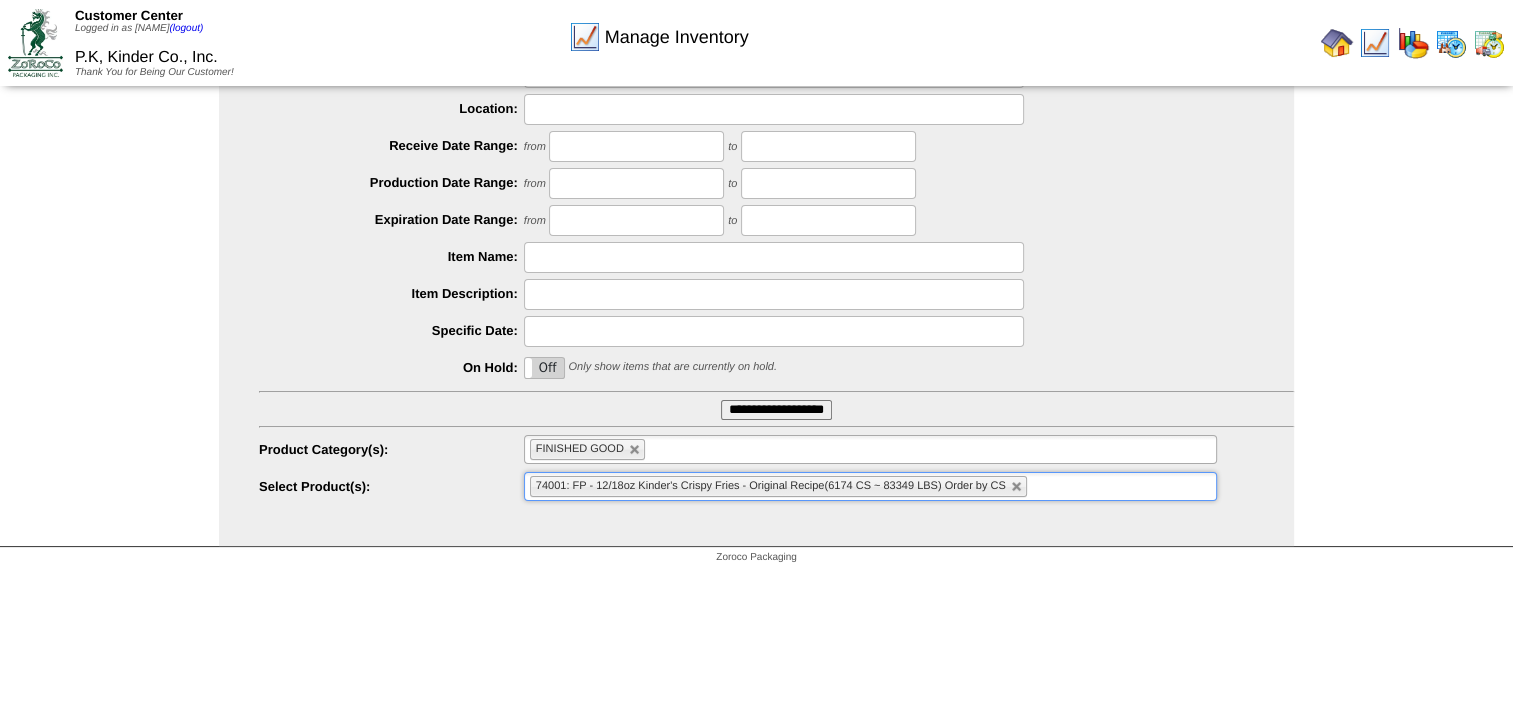 click on "**********" at bounding box center (776, 410) 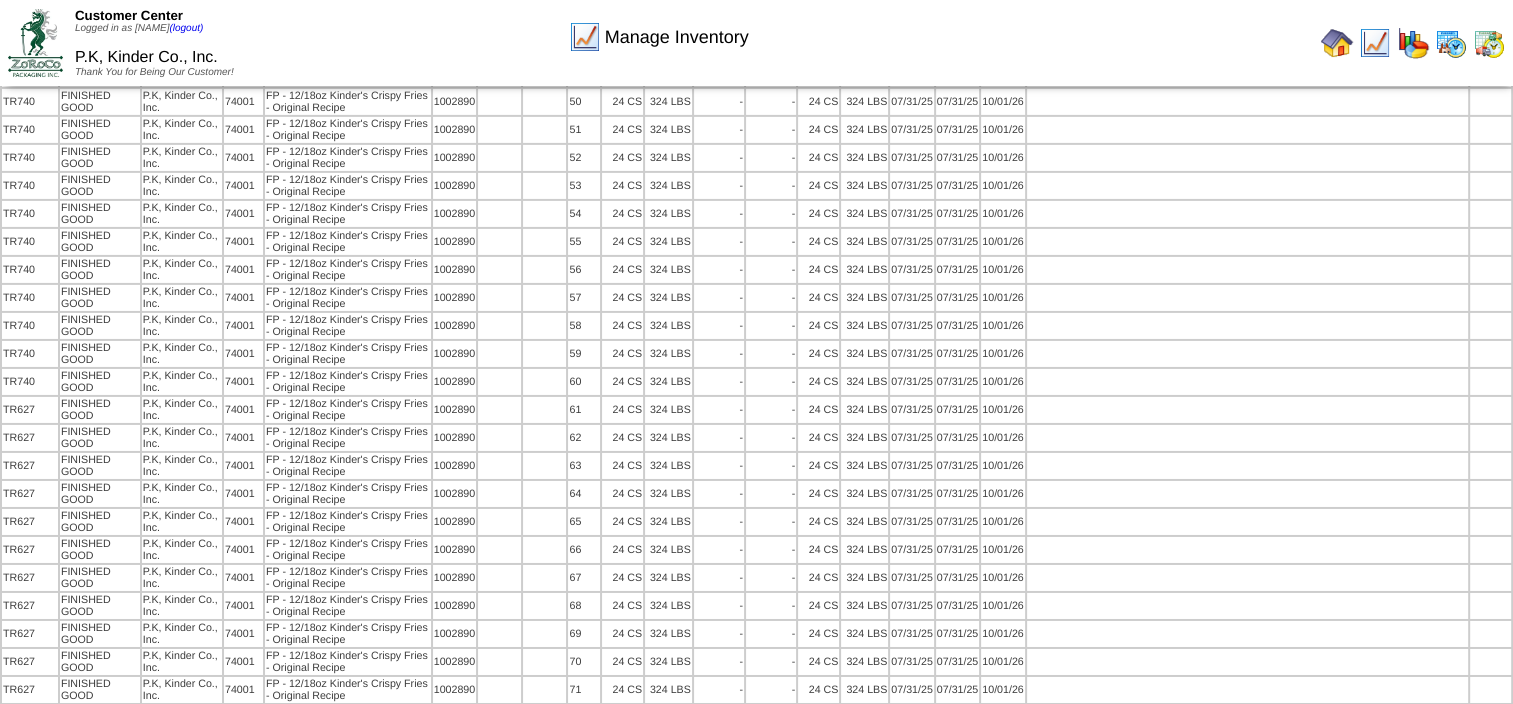 scroll, scrollTop: 6802, scrollLeft: 0, axis: vertical 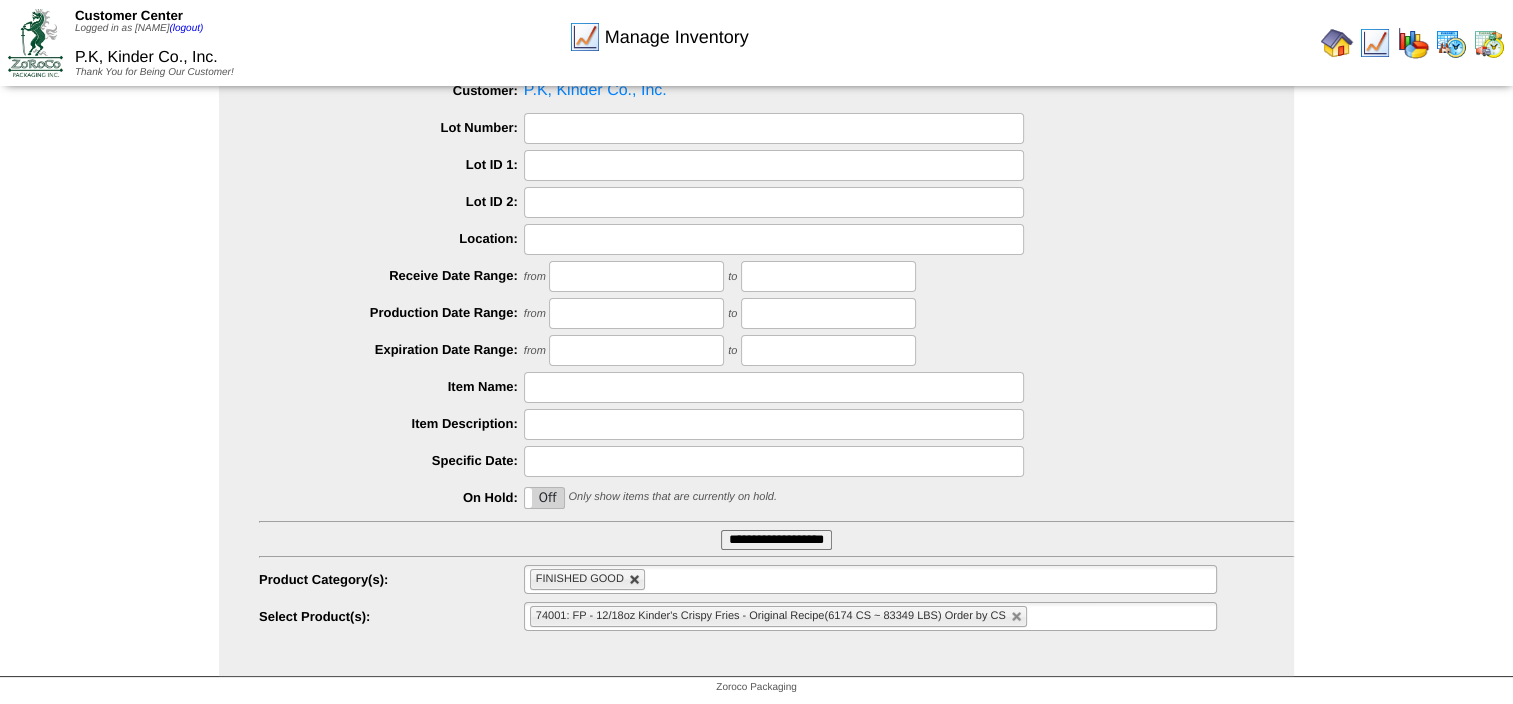 click at bounding box center (635, 580) 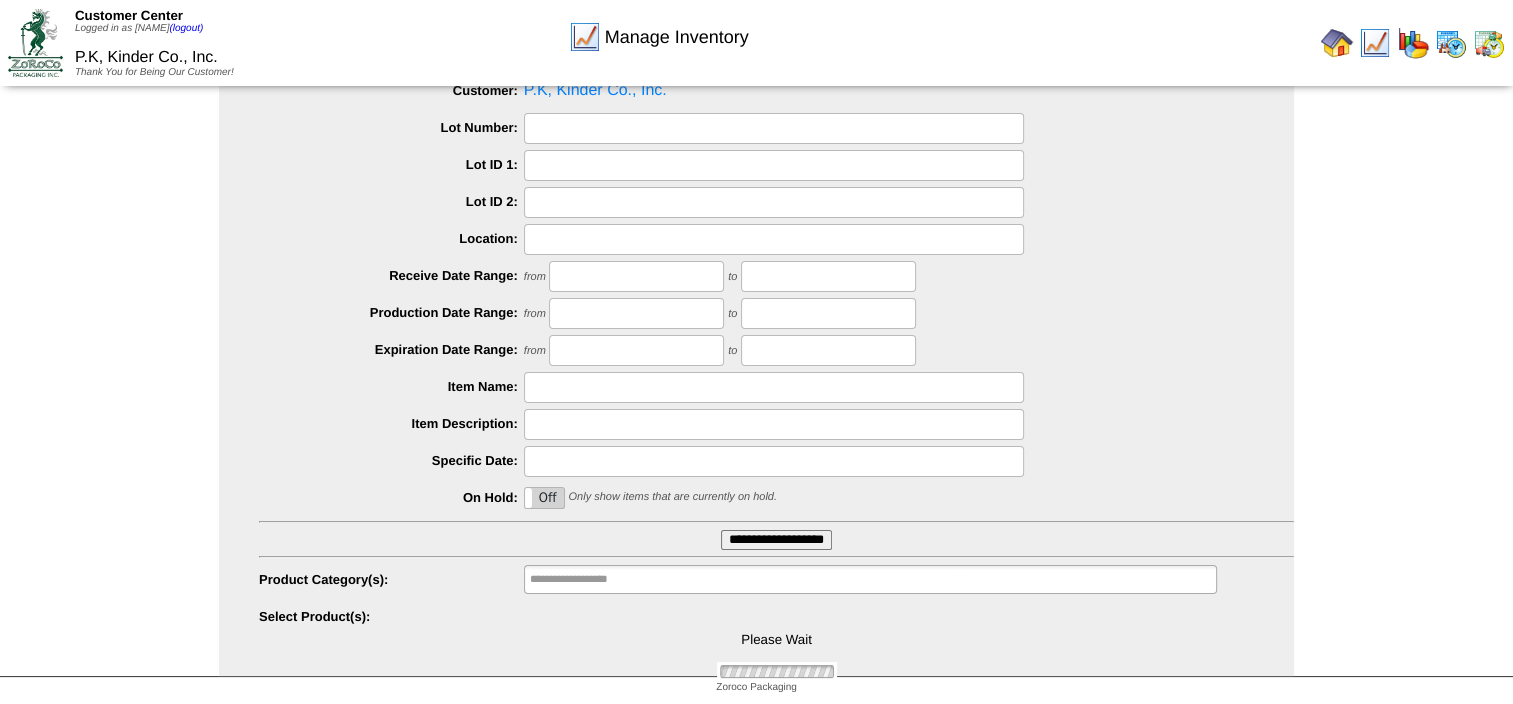 type 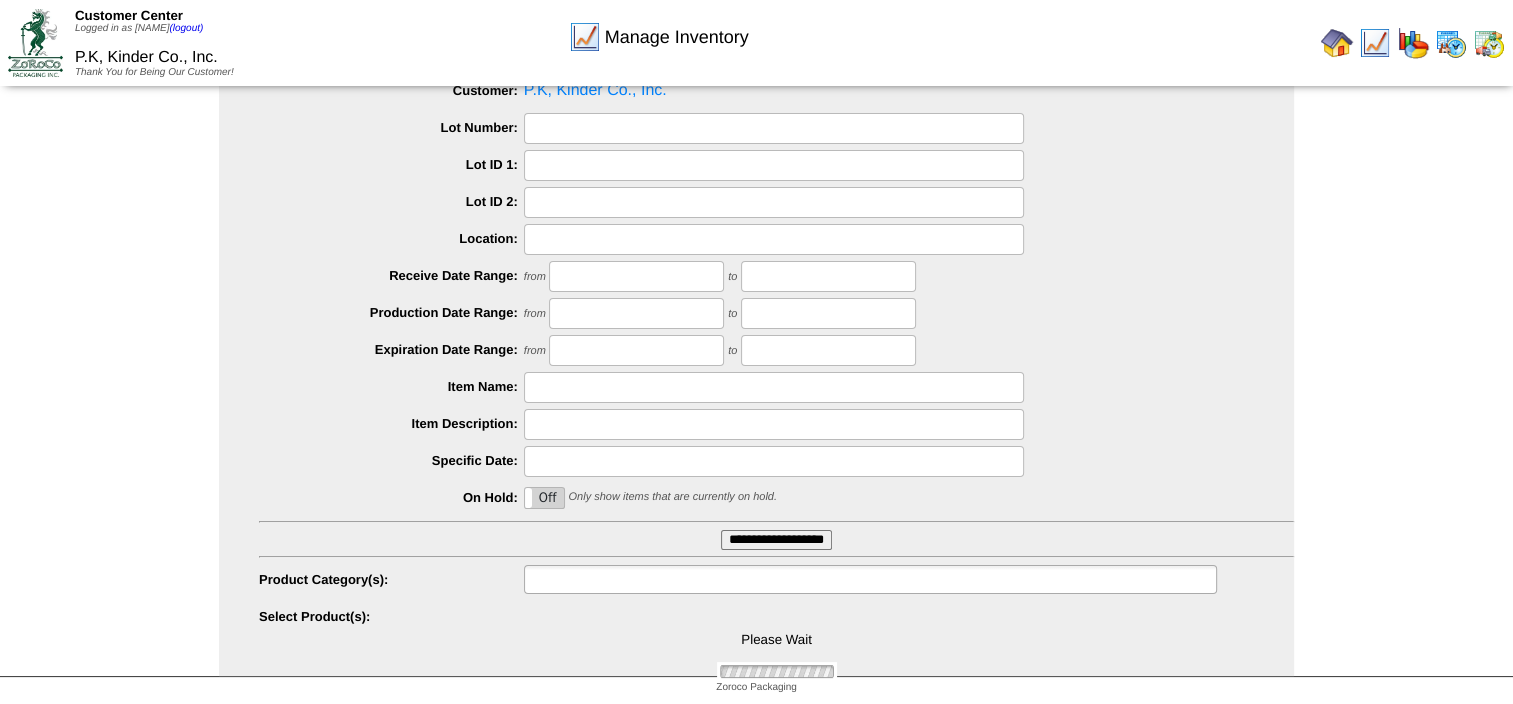 click at bounding box center [870, 579] 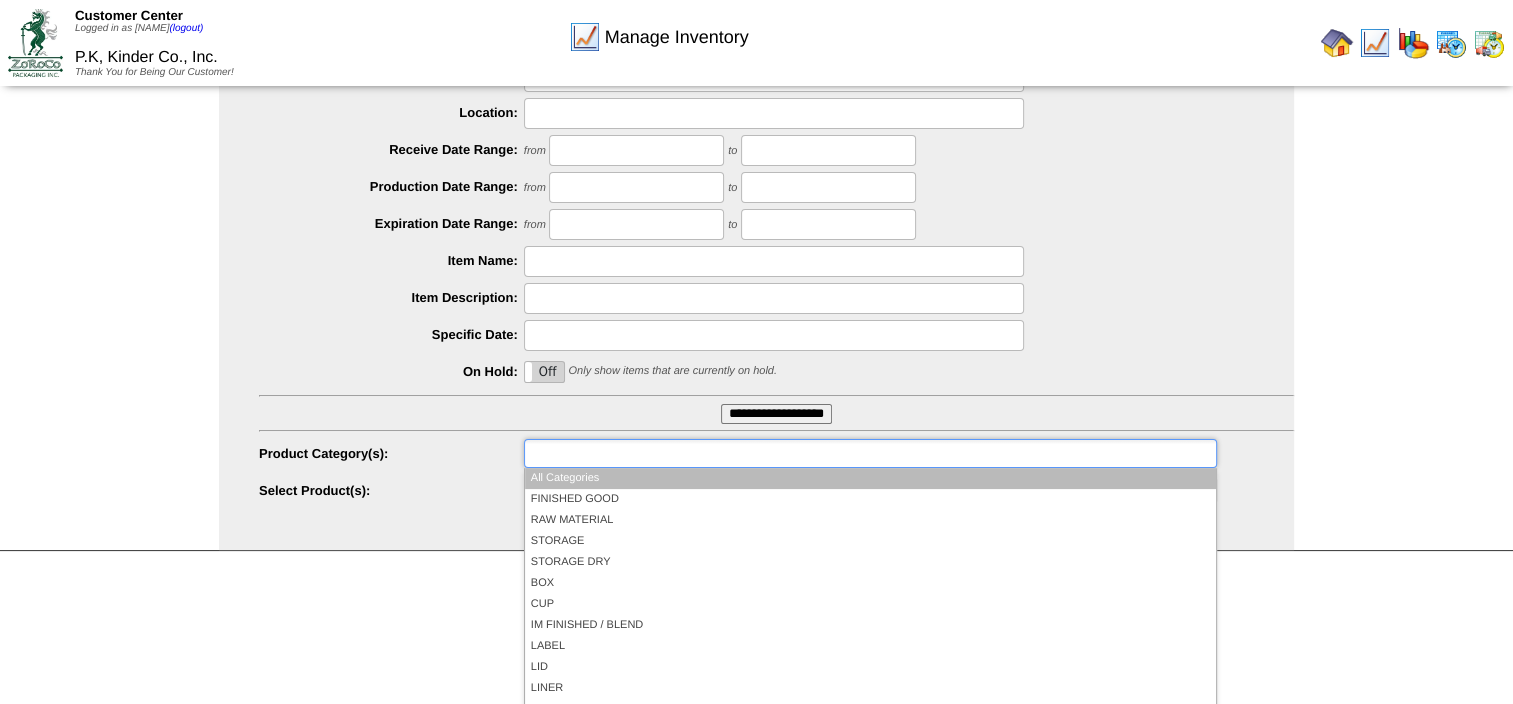 scroll, scrollTop: 218, scrollLeft: 0, axis: vertical 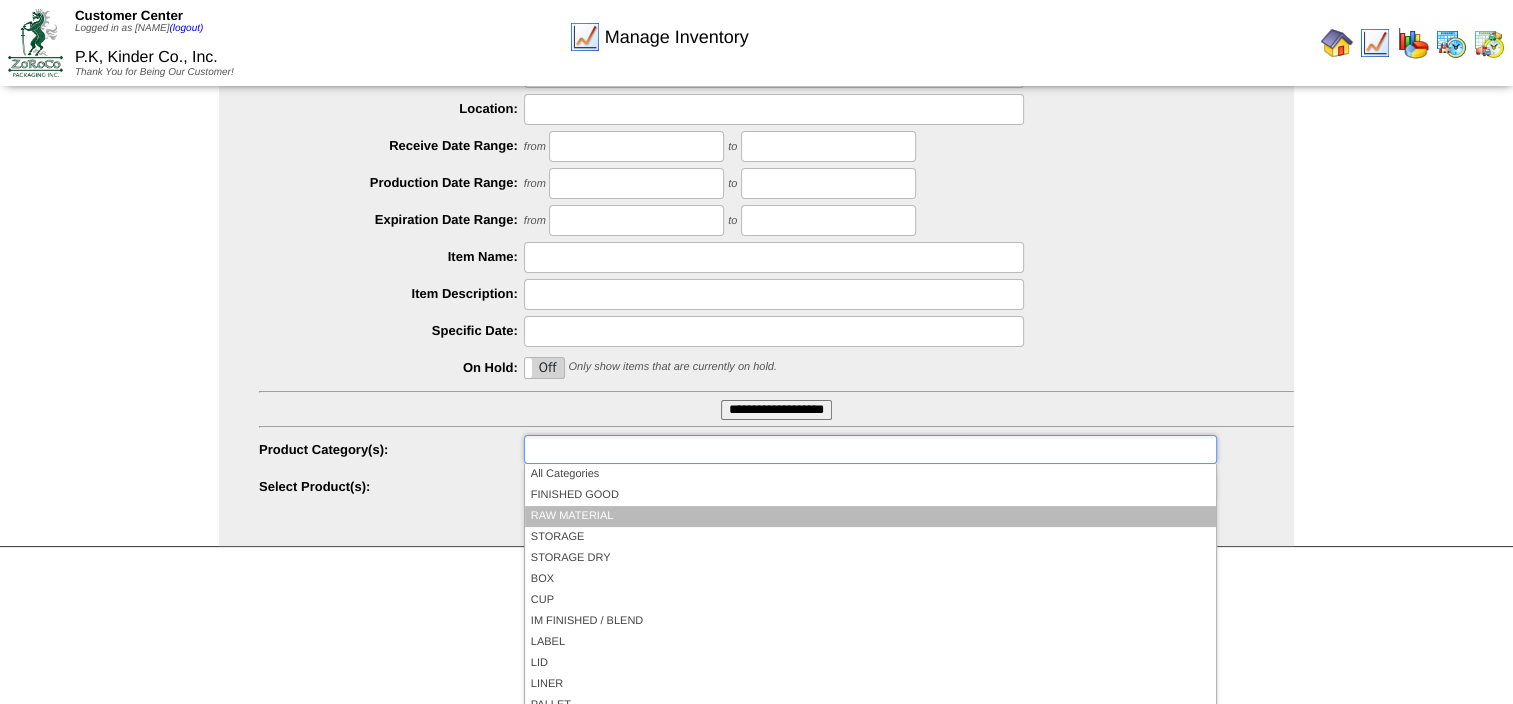 click on "RAW MATERIAL" at bounding box center [870, 516] 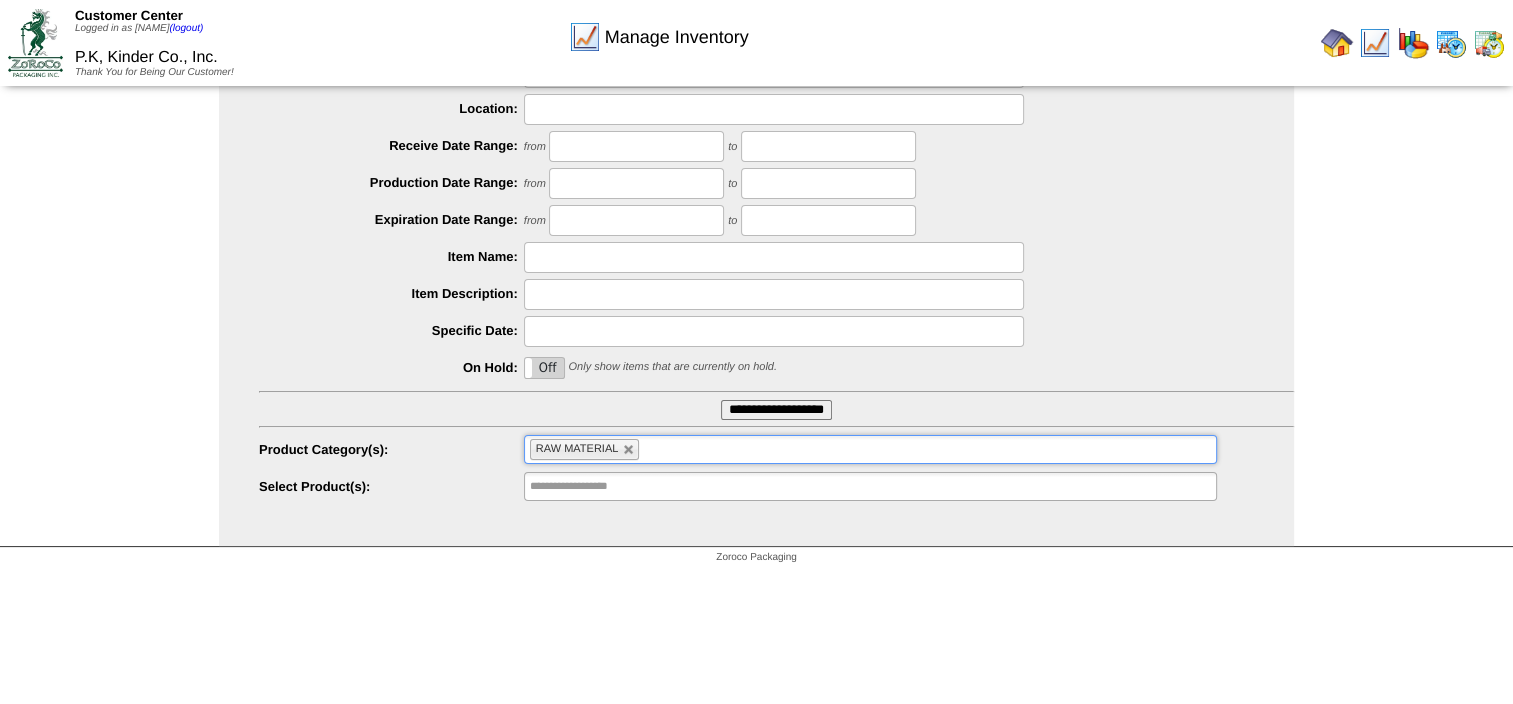 type 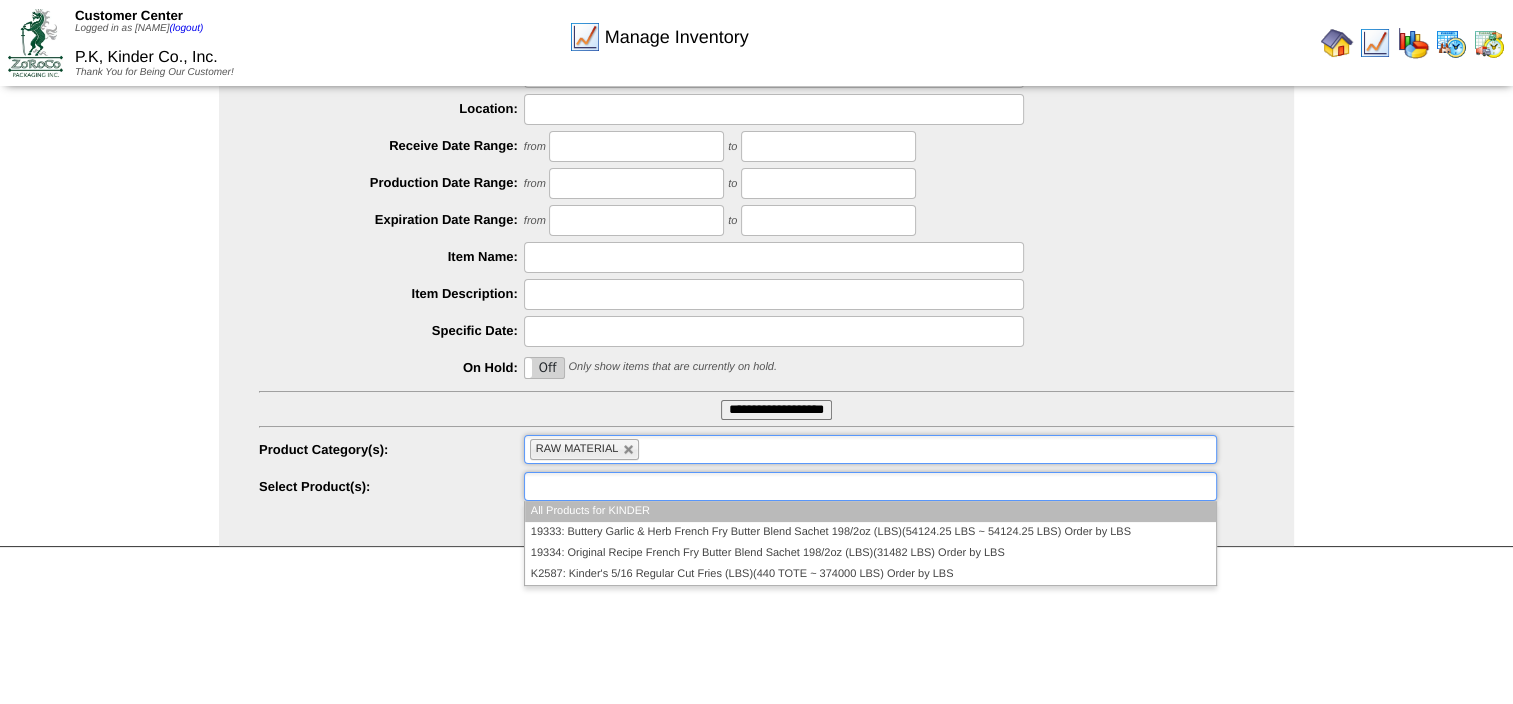 click at bounding box center [870, 486] 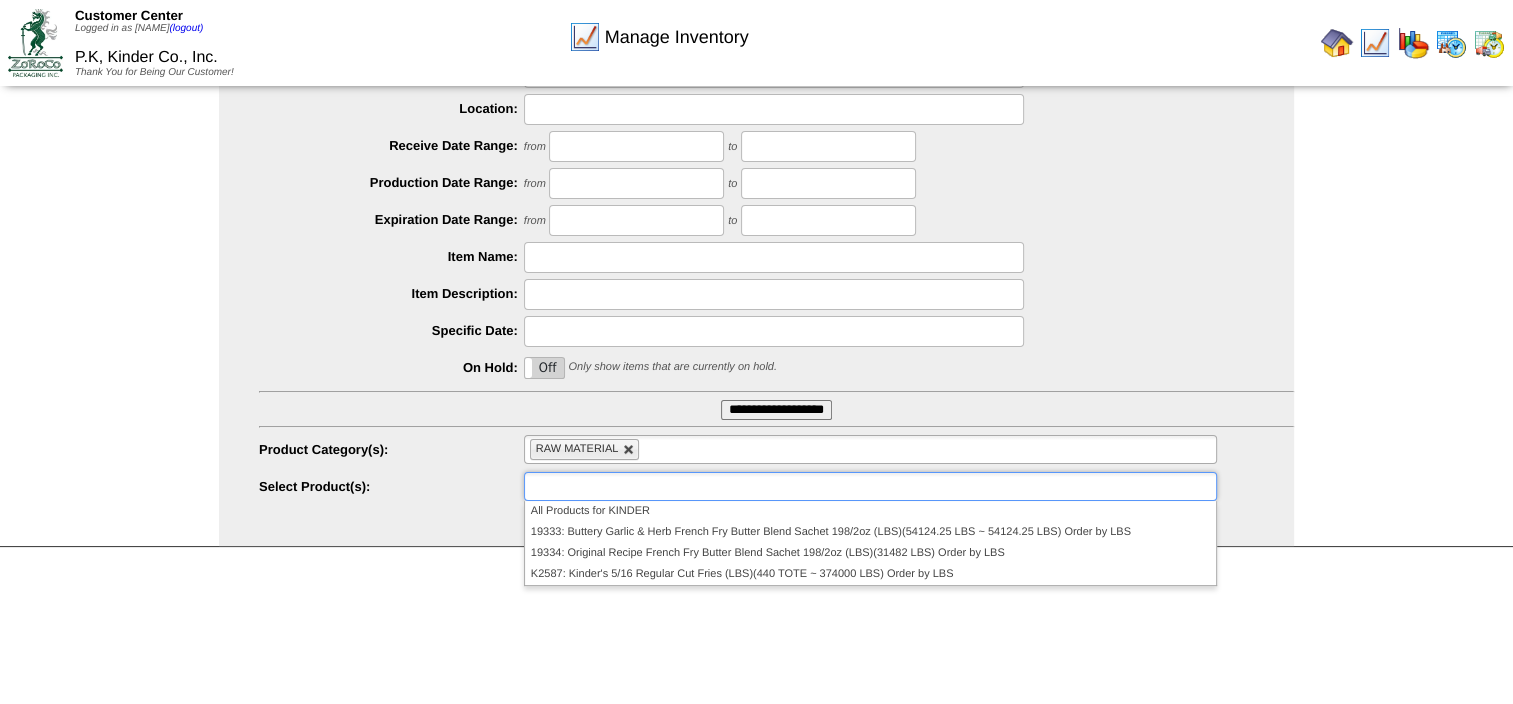 click at bounding box center (629, 450) 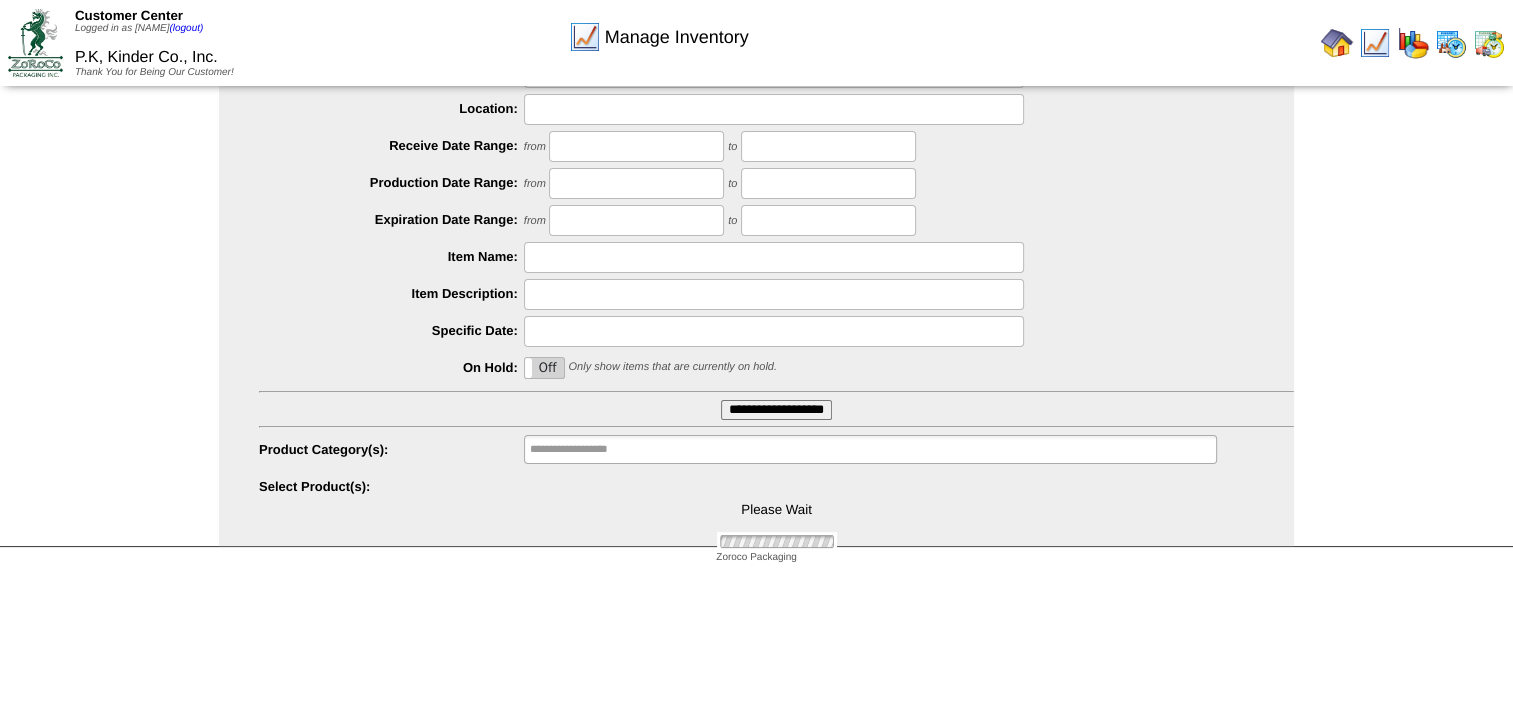 type 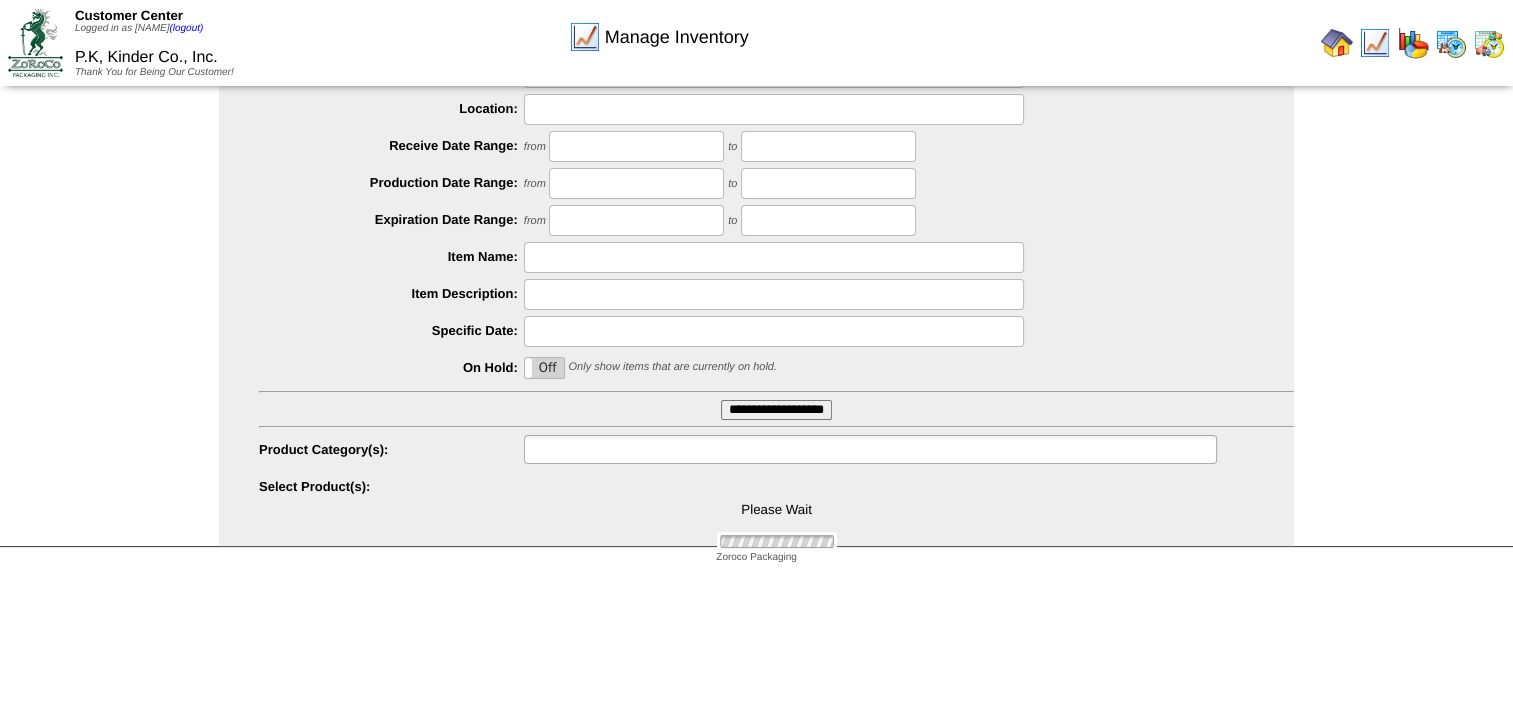 click at bounding box center (594, 449) 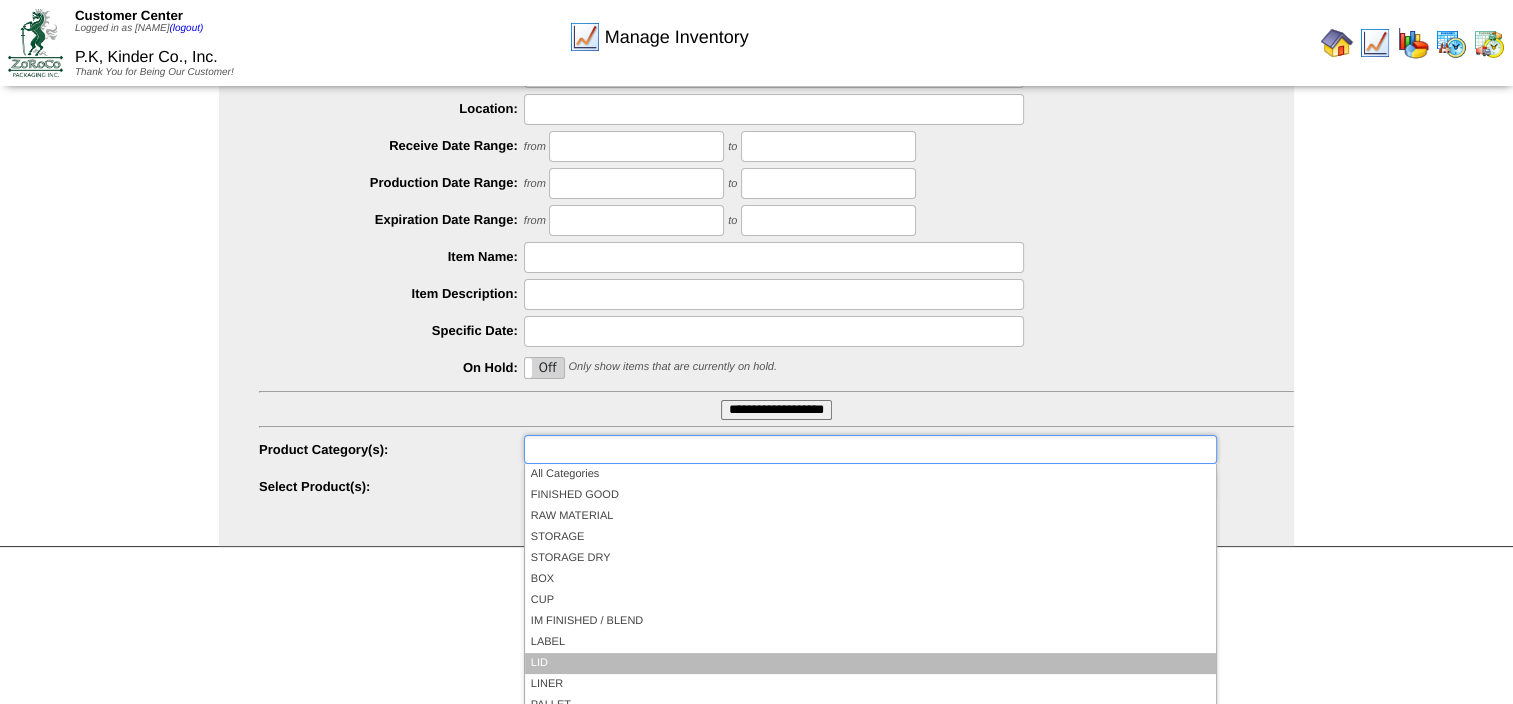 scroll, scrollTop: 100, scrollLeft: 0, axis: vertical 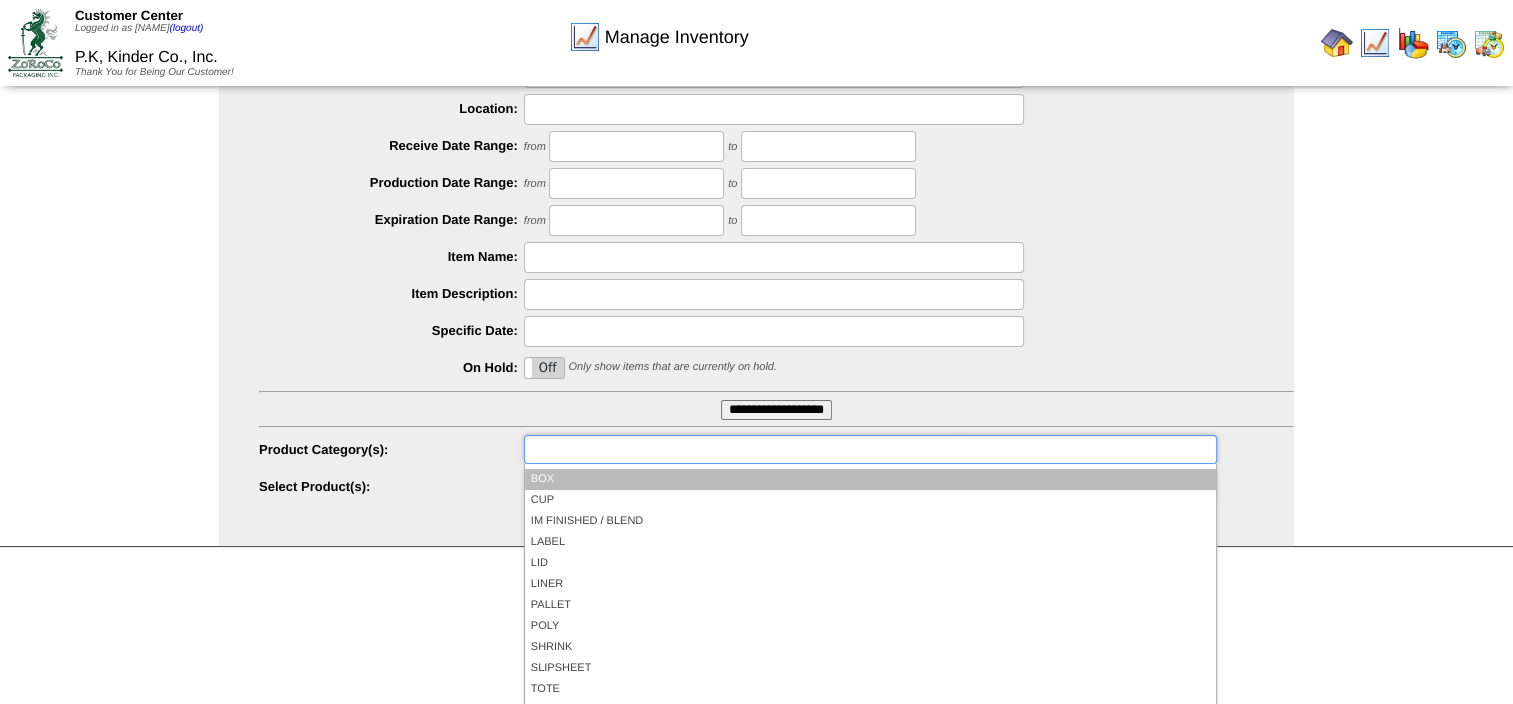 click on "BOX" at bounding box center (870, 479) 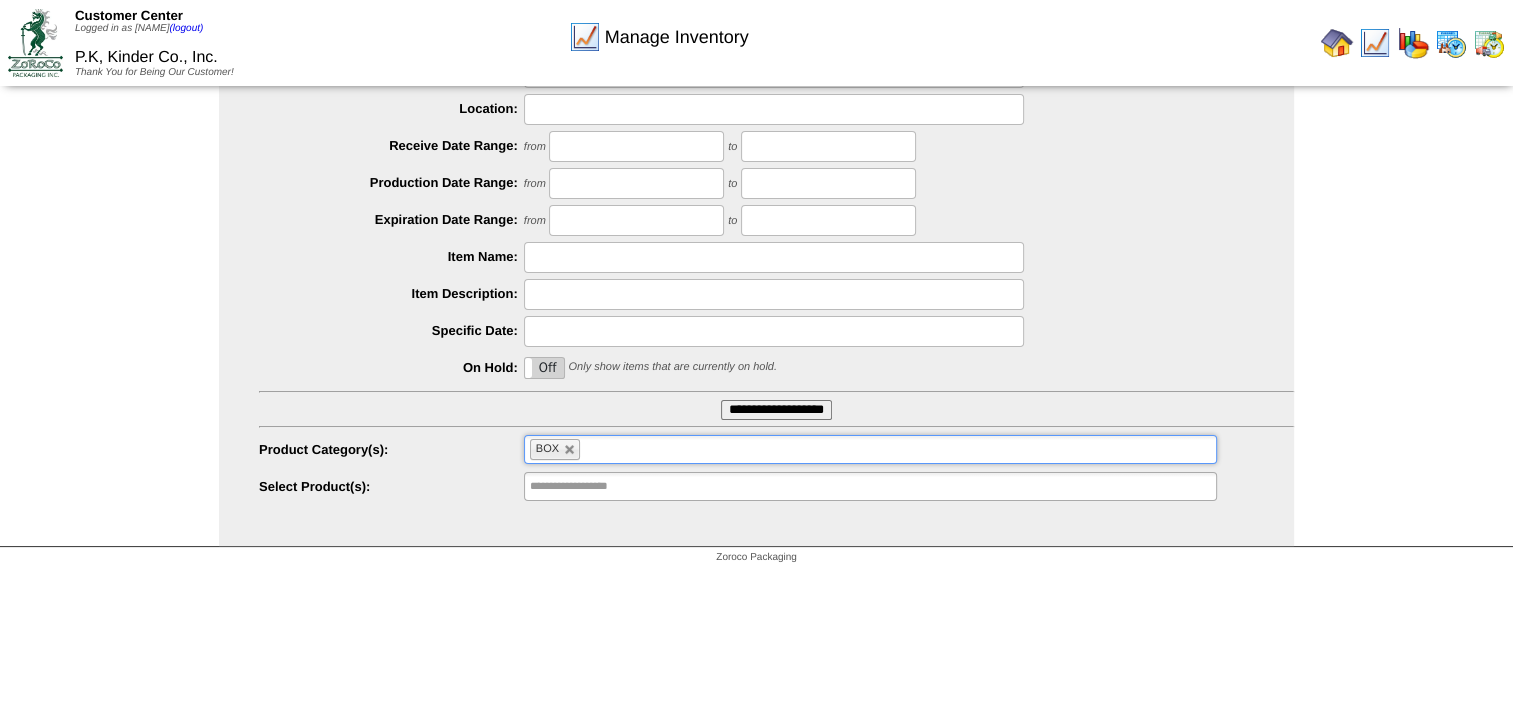 type 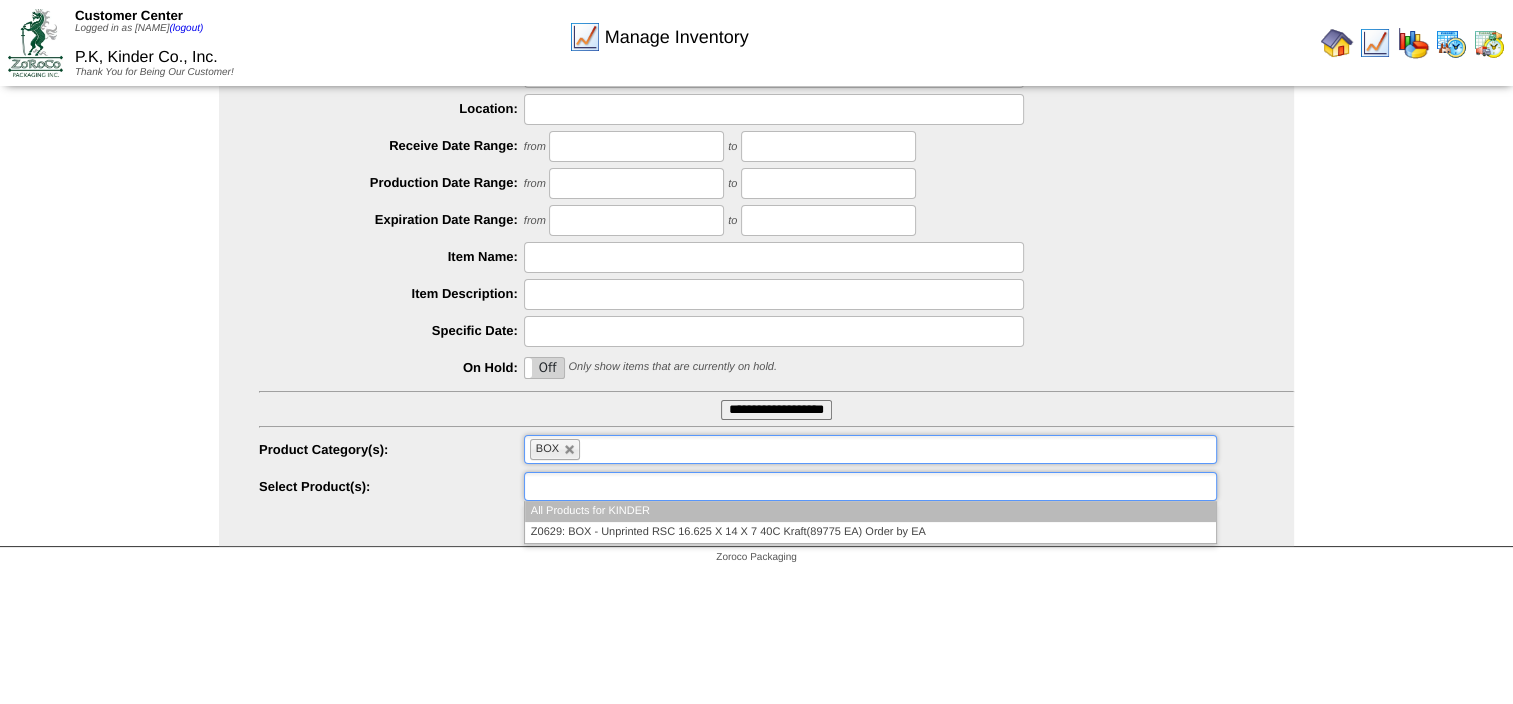 click at bounding box center [870, 486] 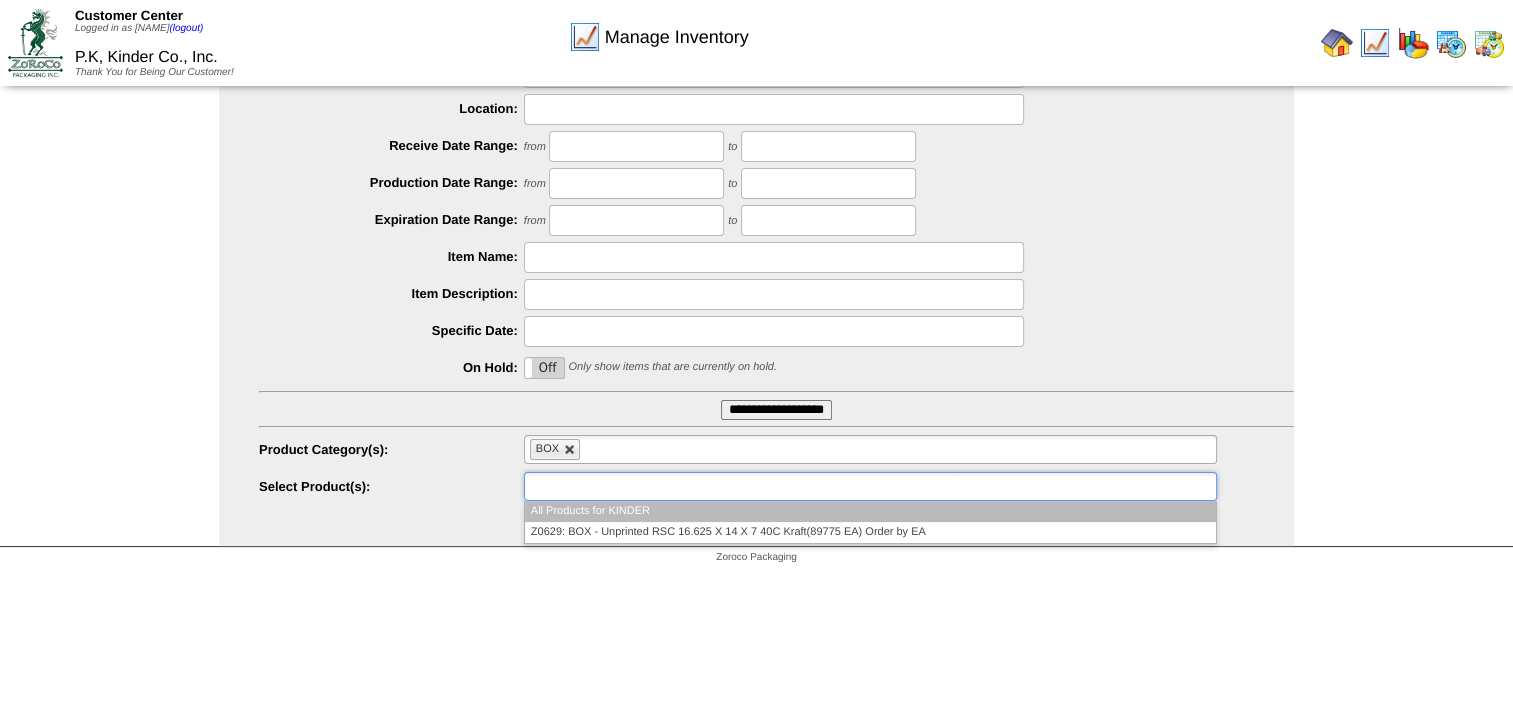 click at bounding box center (570, 450) 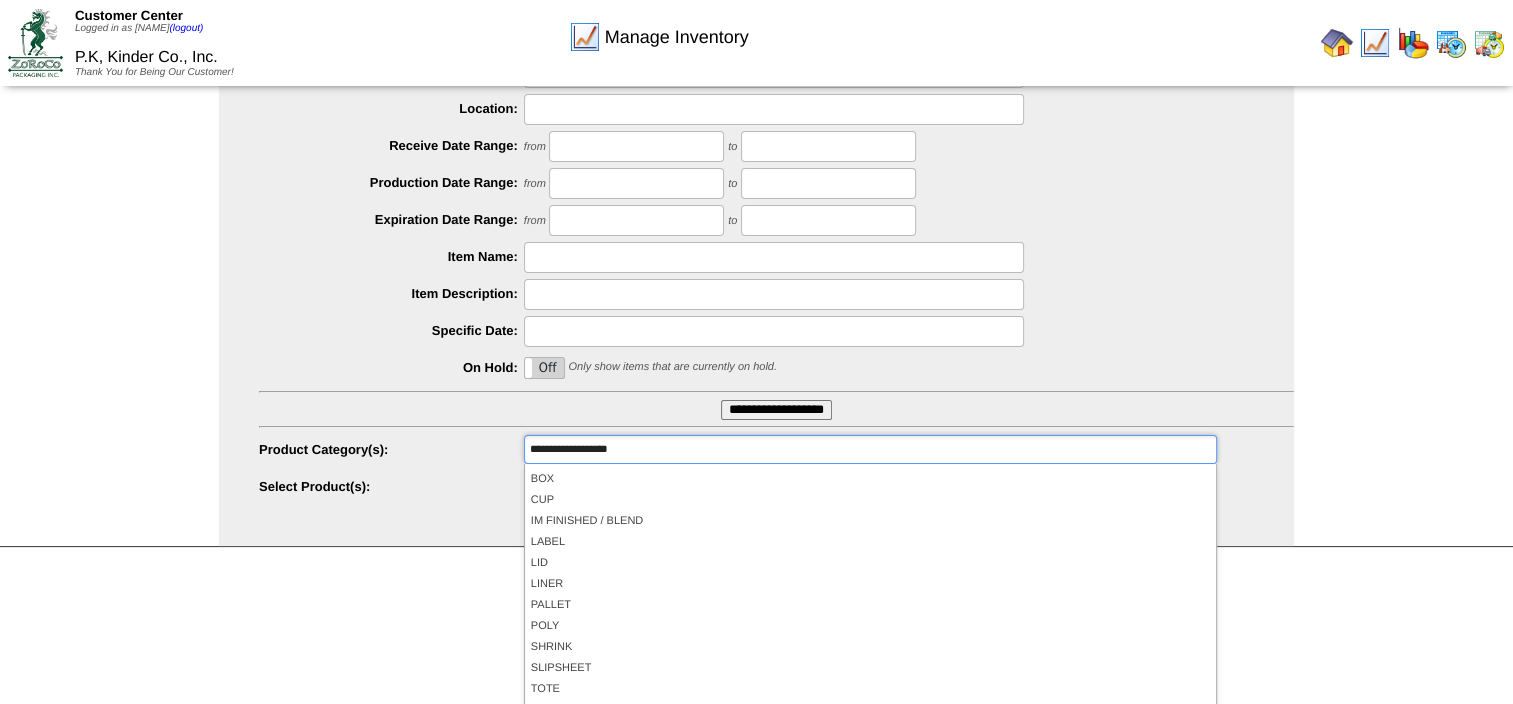type 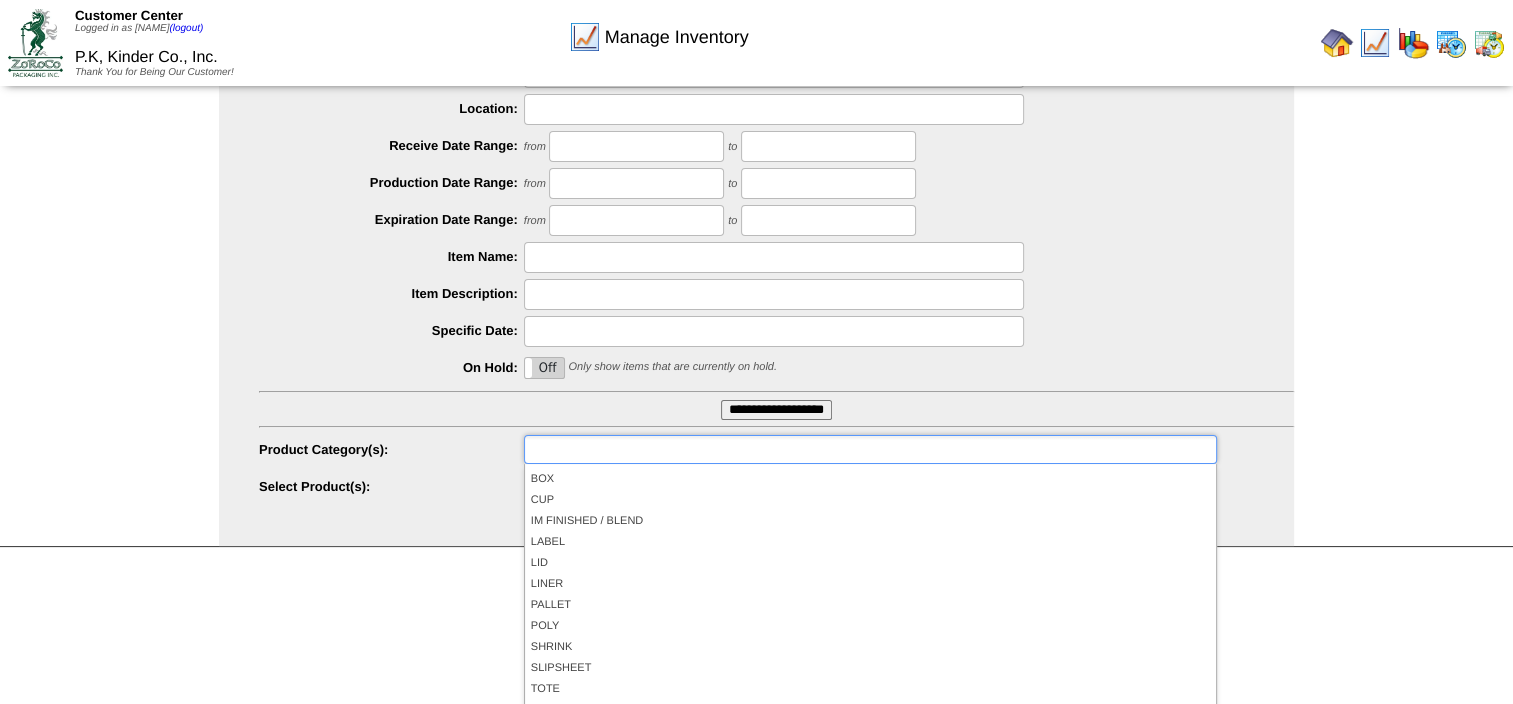 click at bounding box center (594, 449) 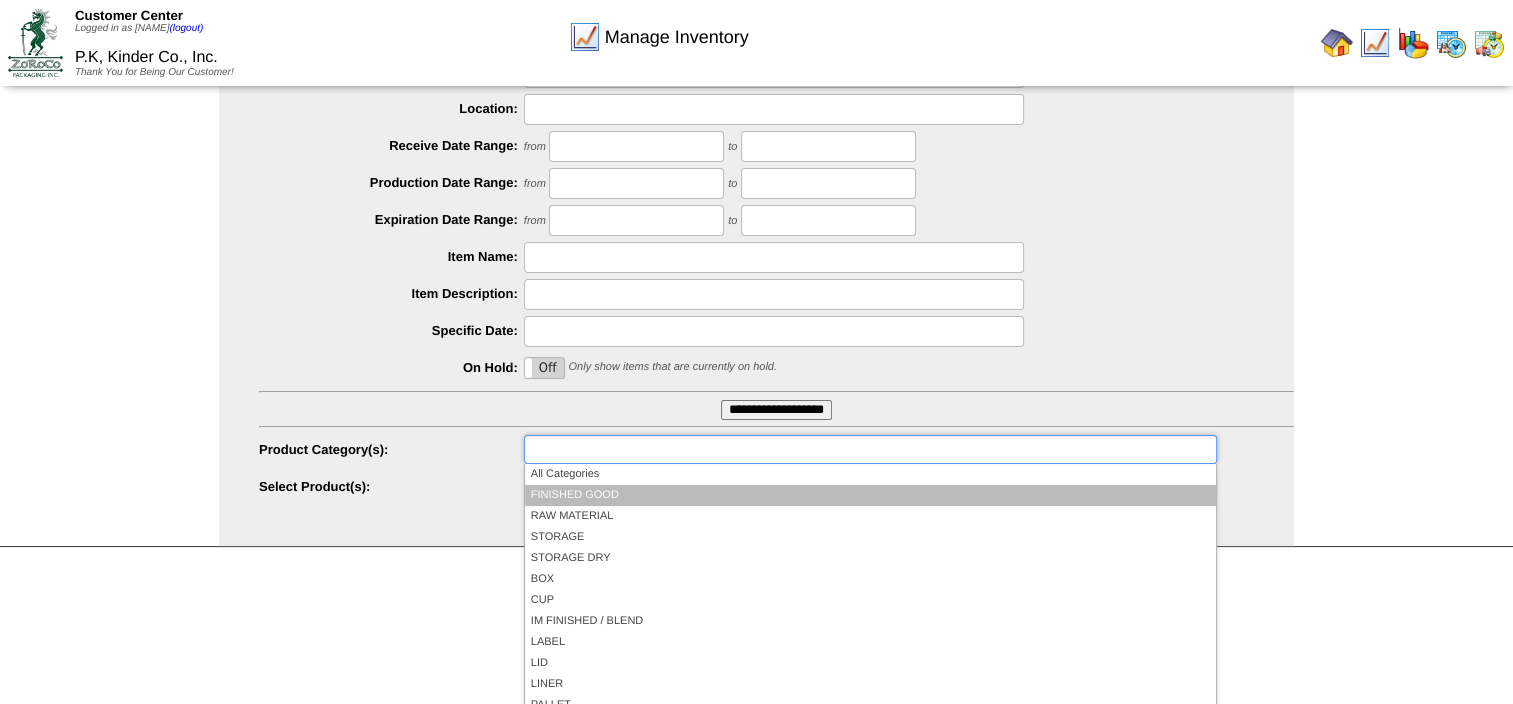 click on "FINISHED GOOD" at bounding box center (870, 495) 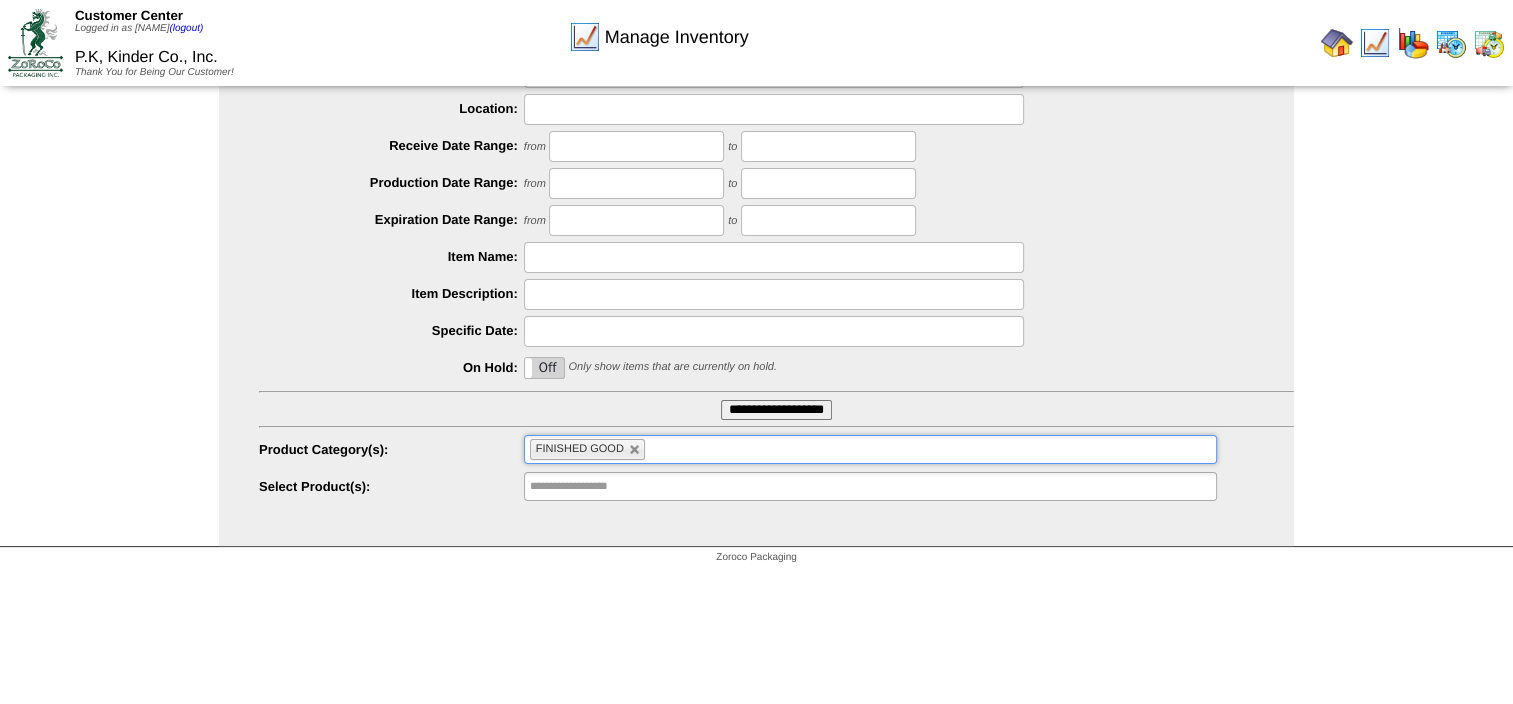 type 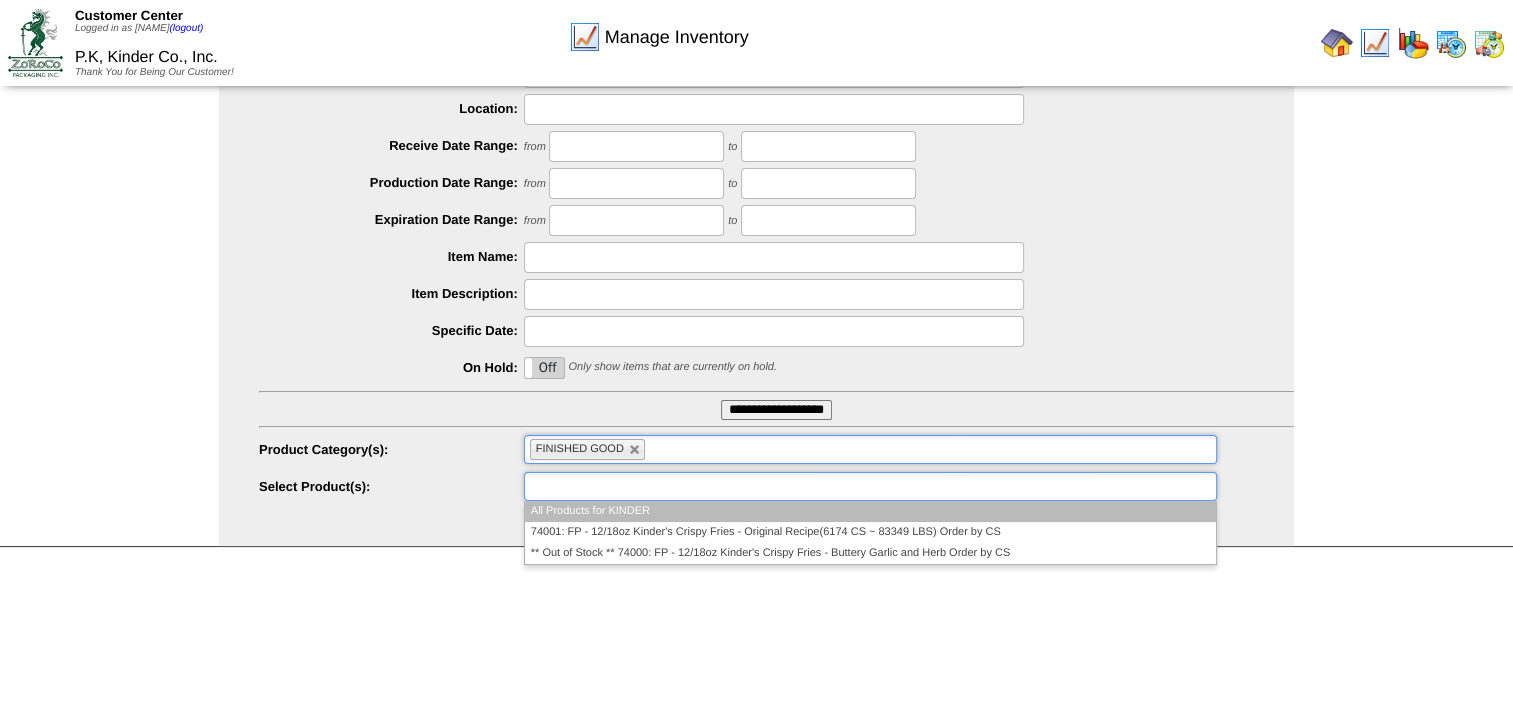 click at bounding box center (870, 486) 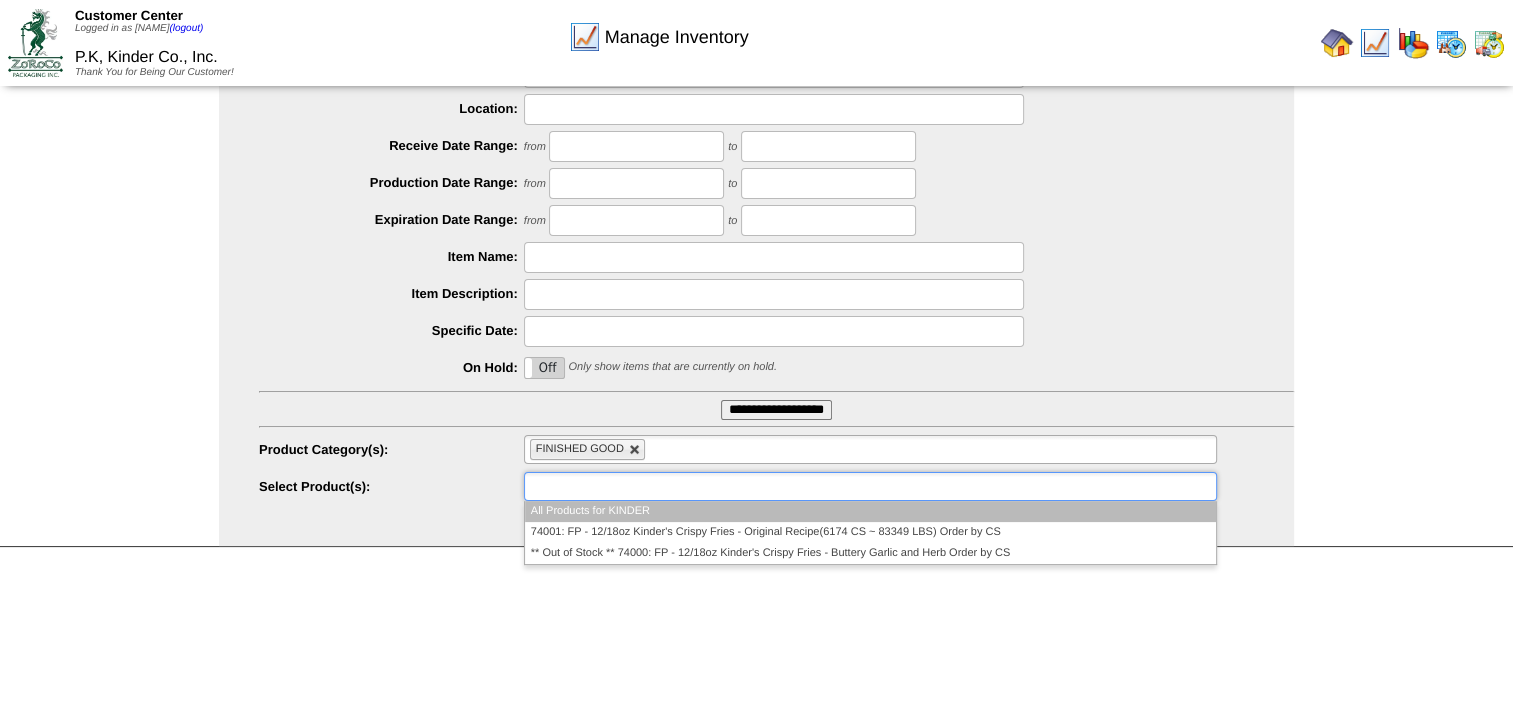click at bounding box center (635, 450) 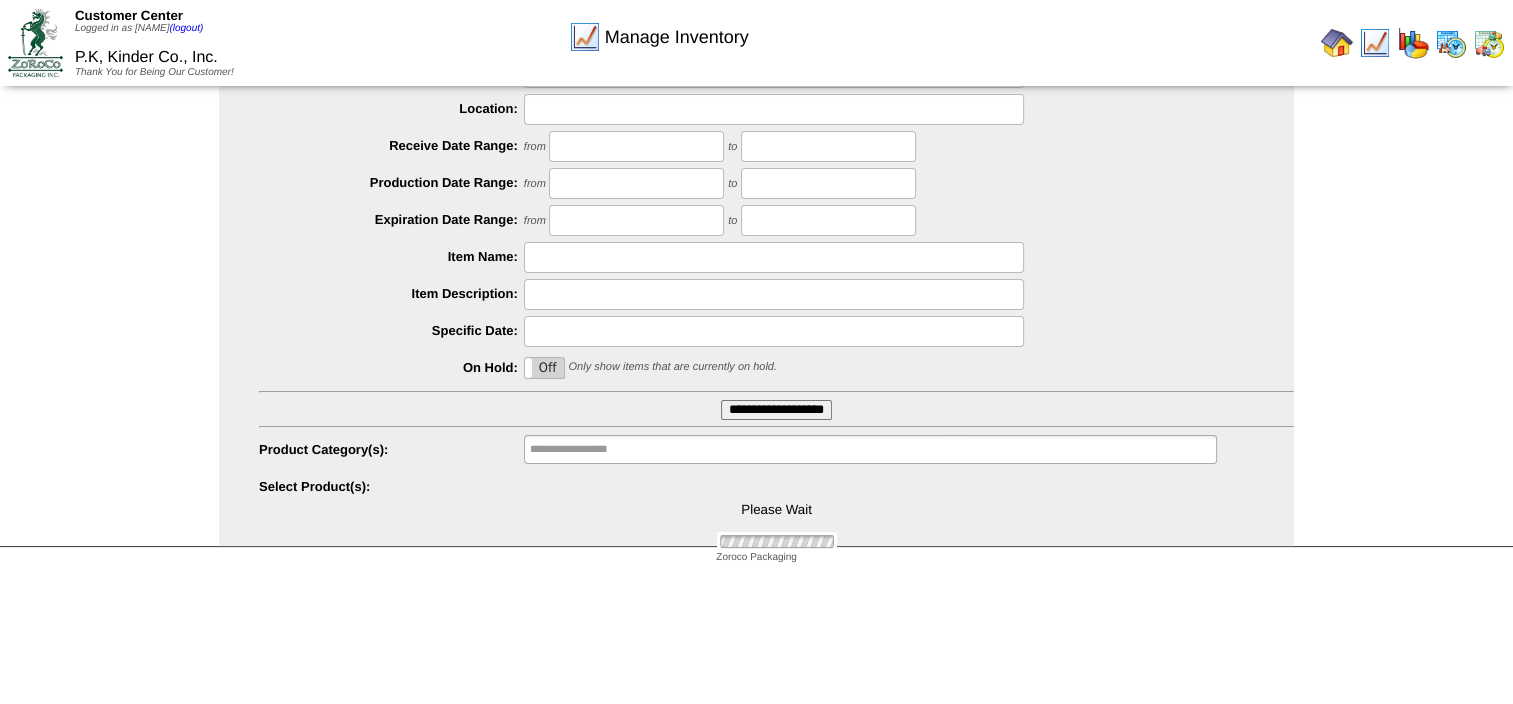 type 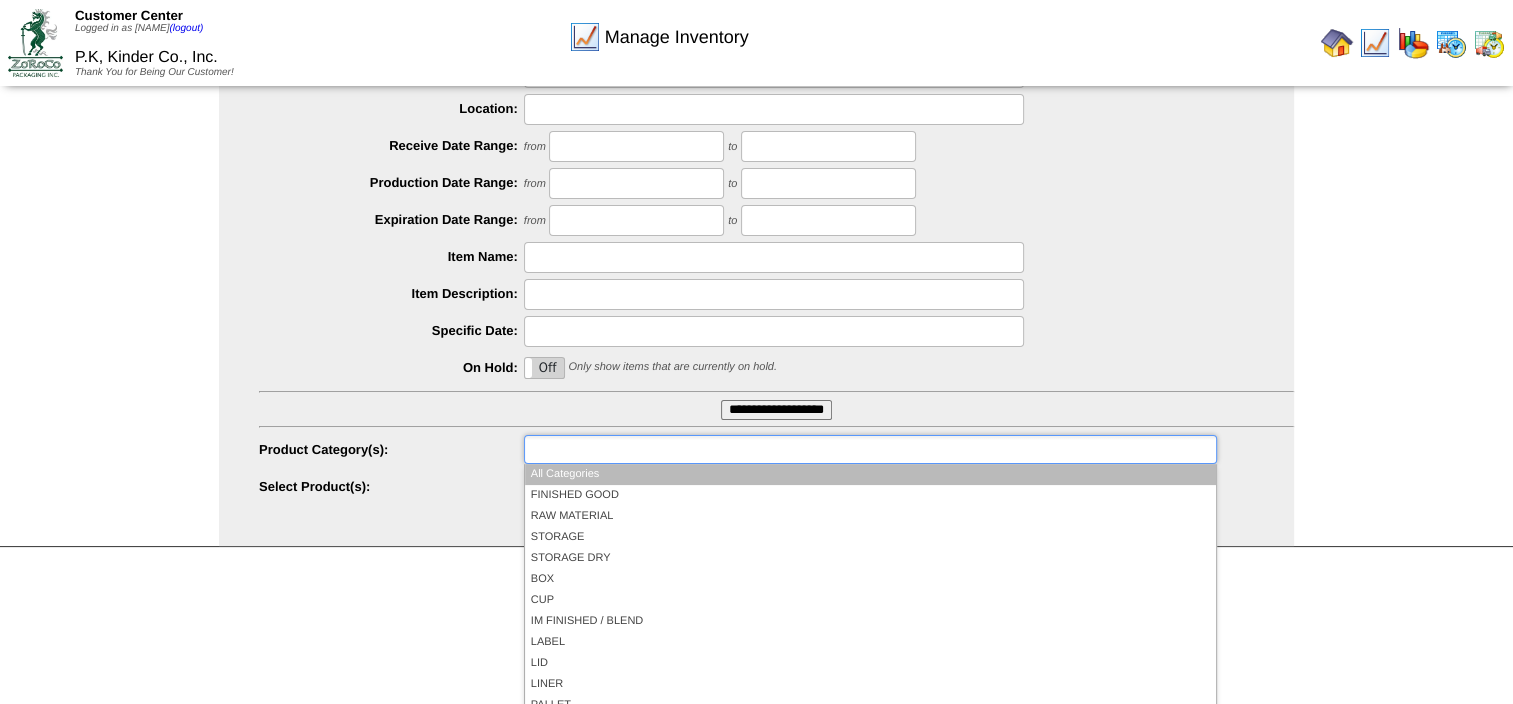 click at bounding box center [594, 449] 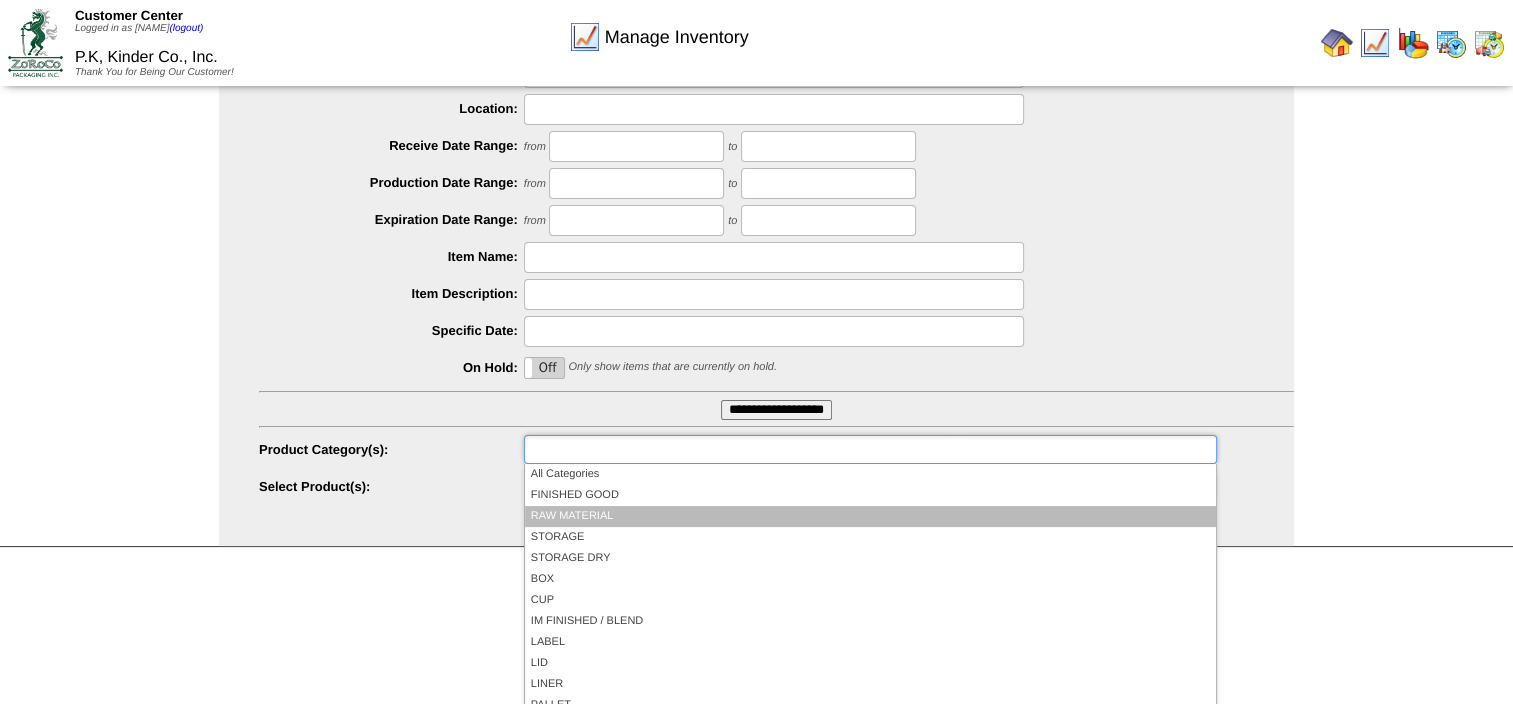 click on "RAW MATERIAL" at bounding box center [870, 516] 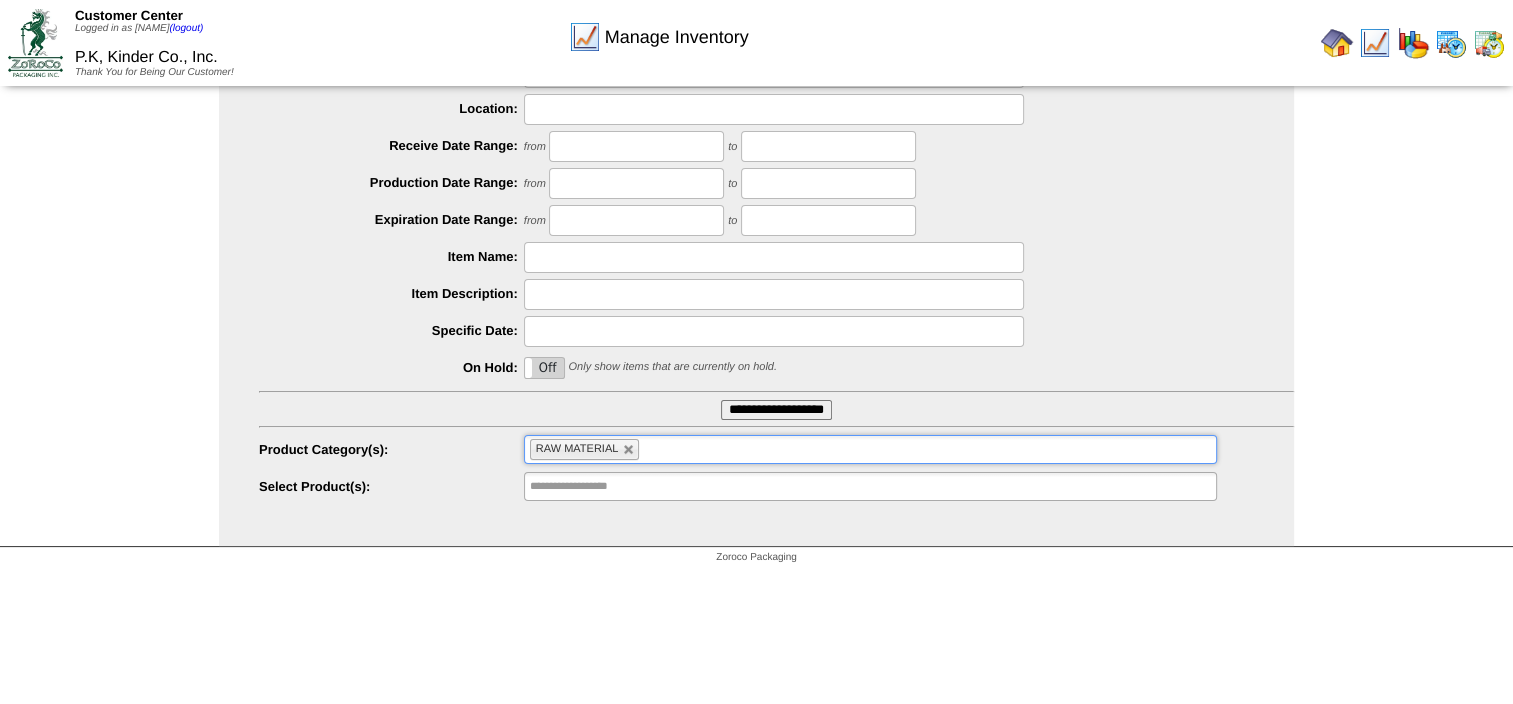 type 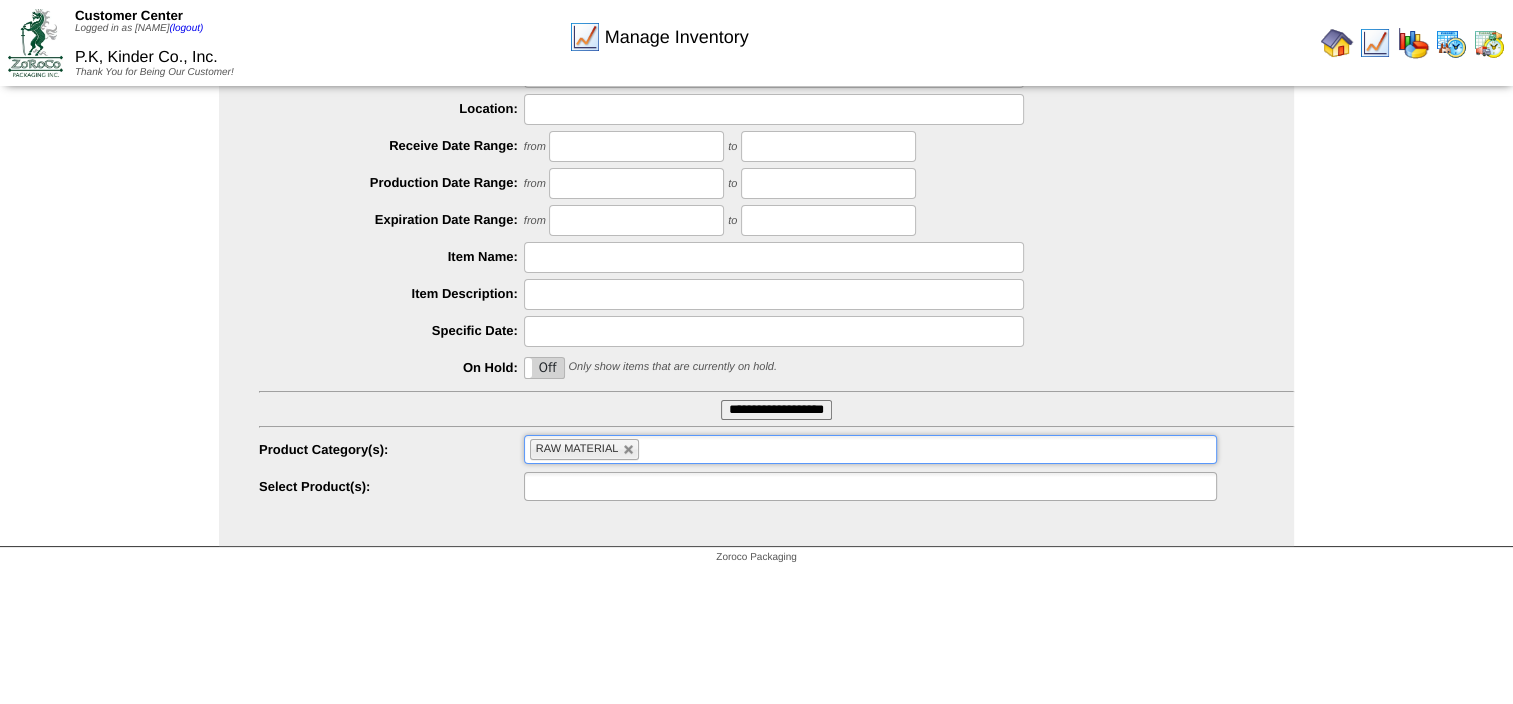 click at bounding box center (870, 486) 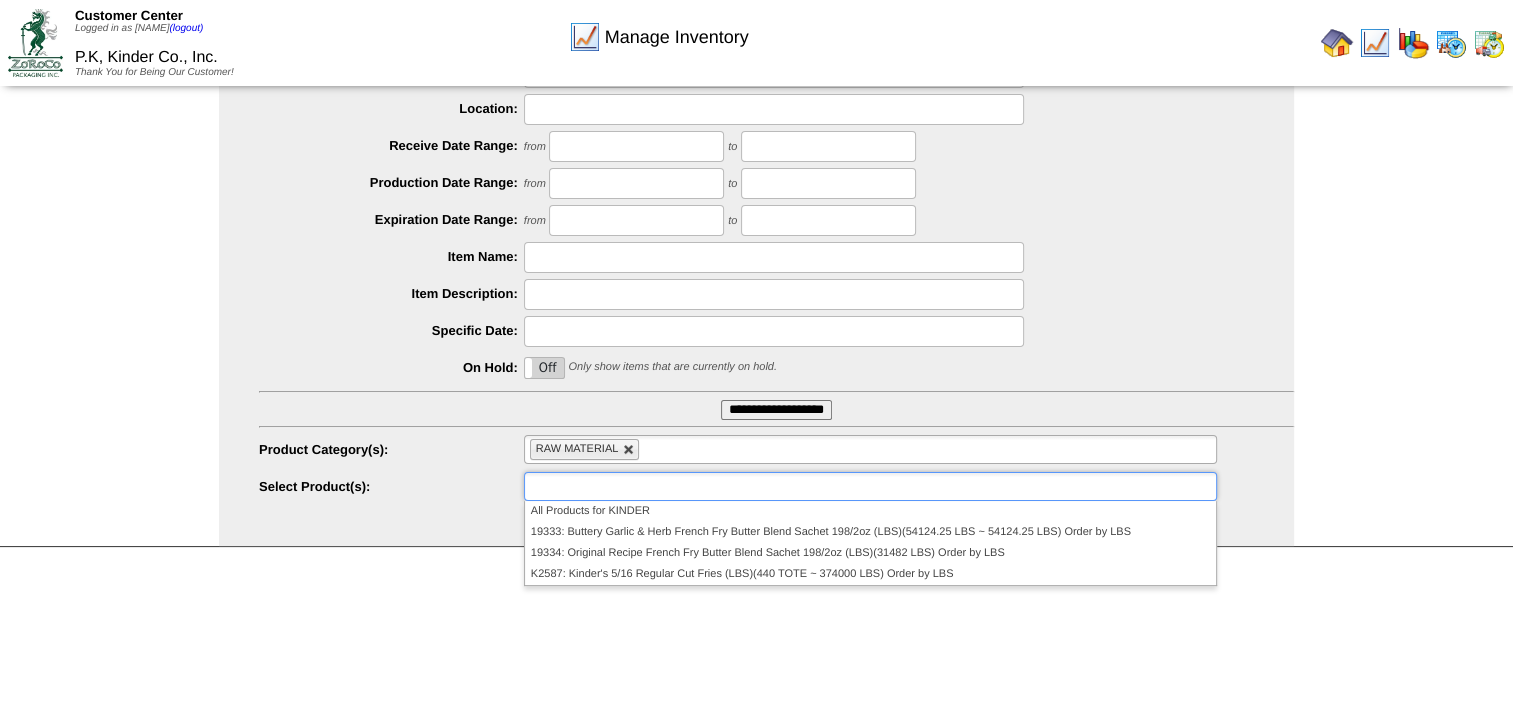 click at bounding box center [629, 450] 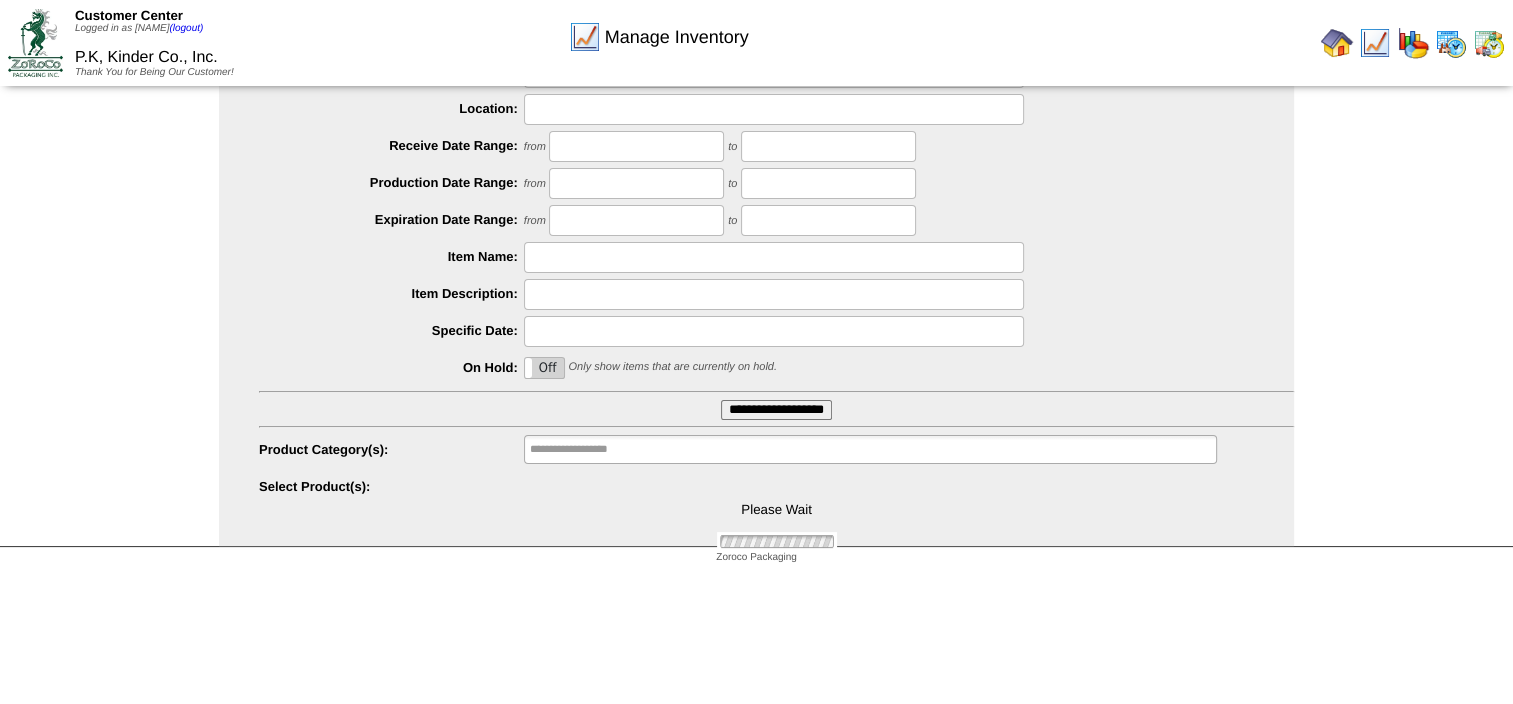 type 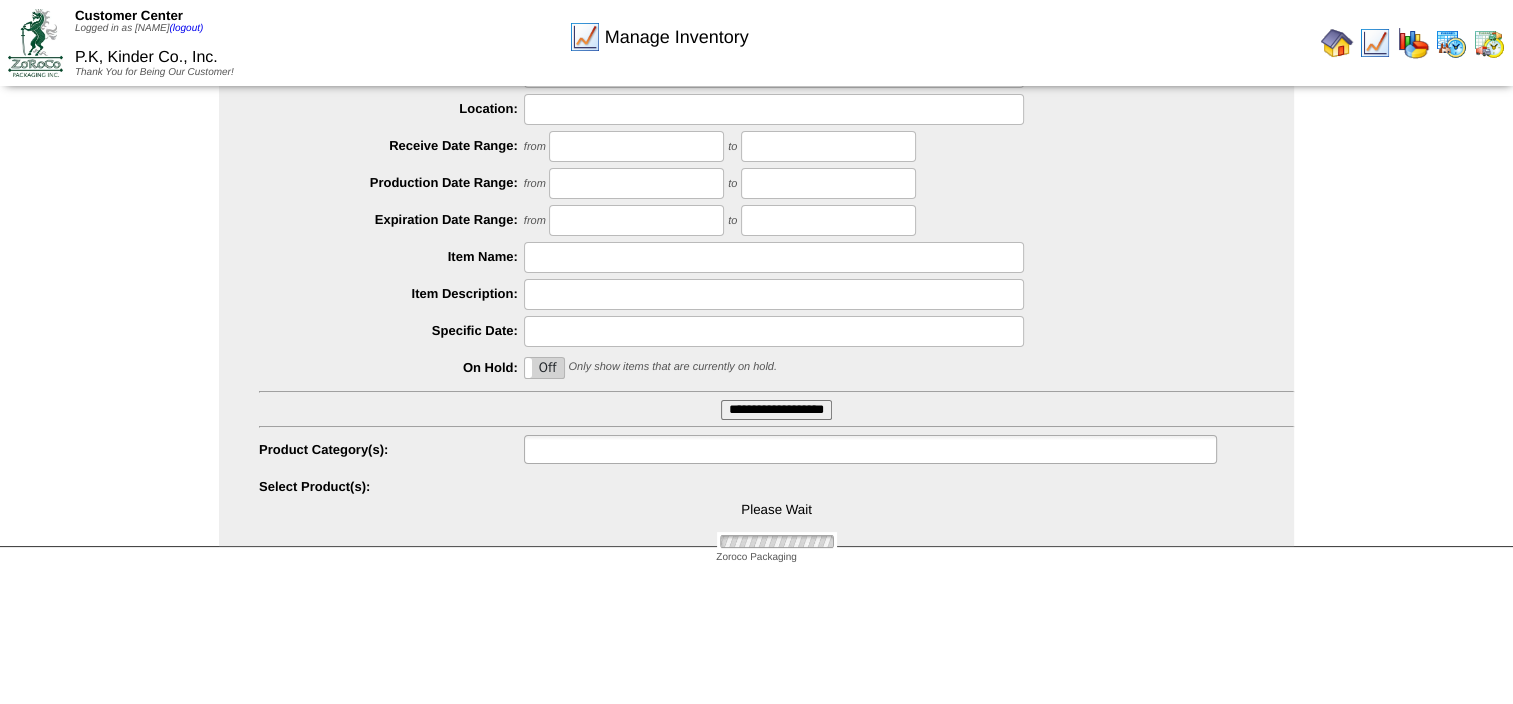 click at bounding box center (594, 449) 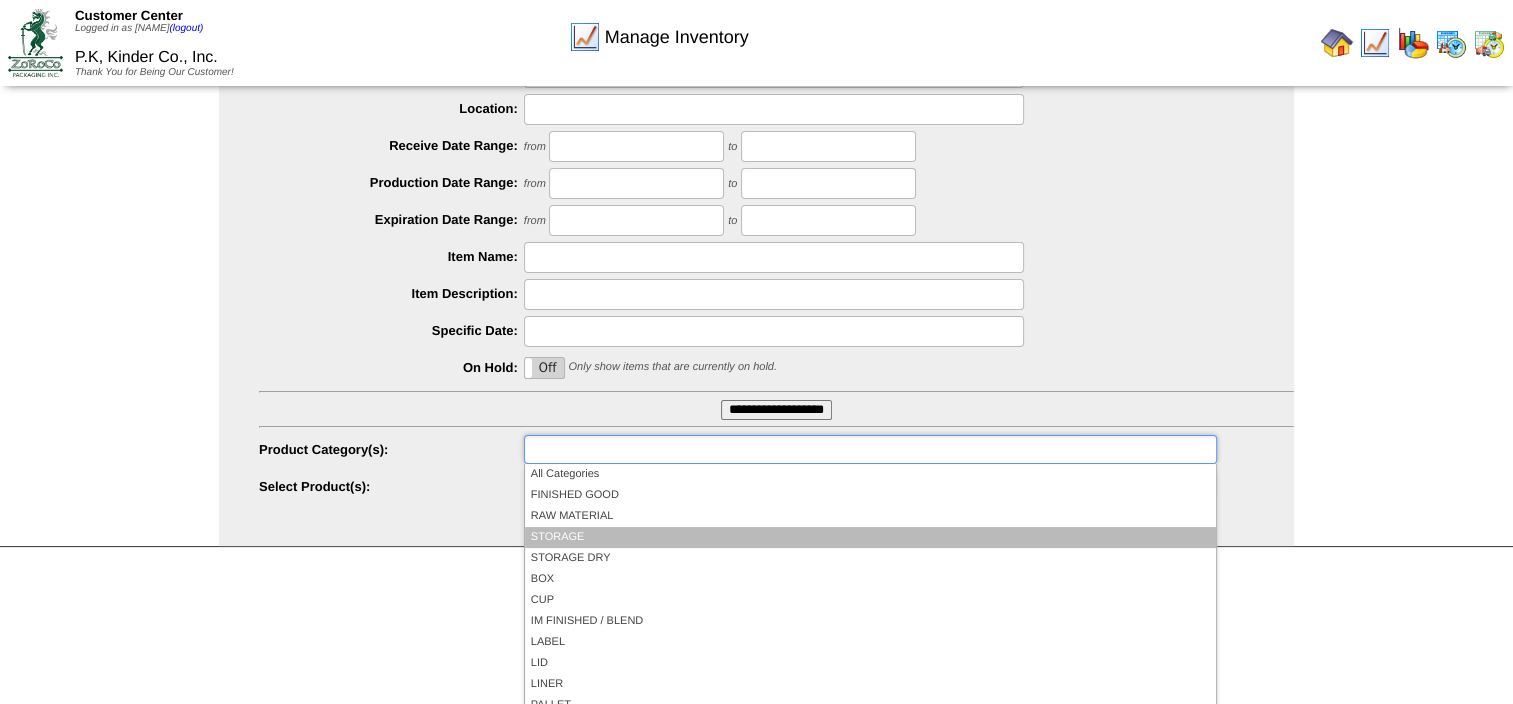 click on "STORAGE" at bounding box center [870, 537] 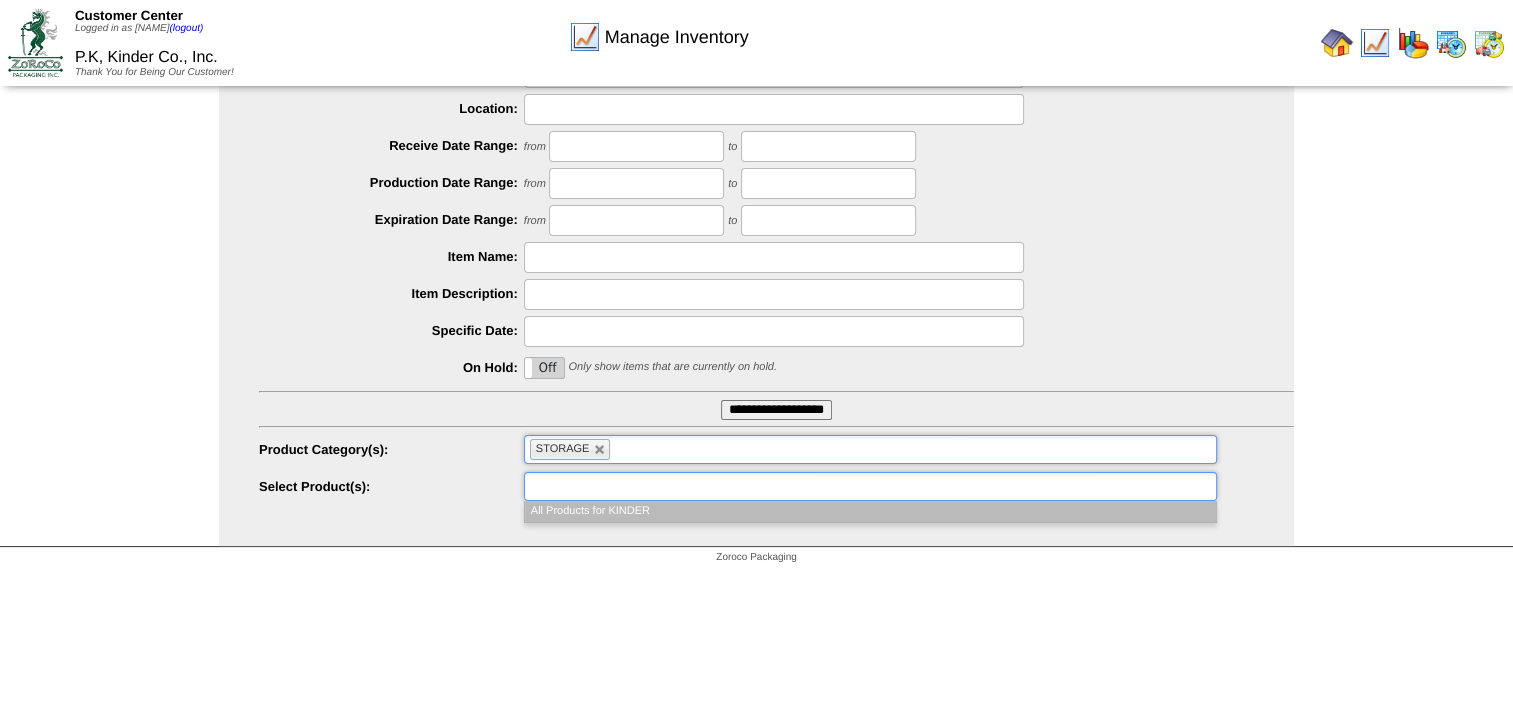 click at bounding box center (870, 486) 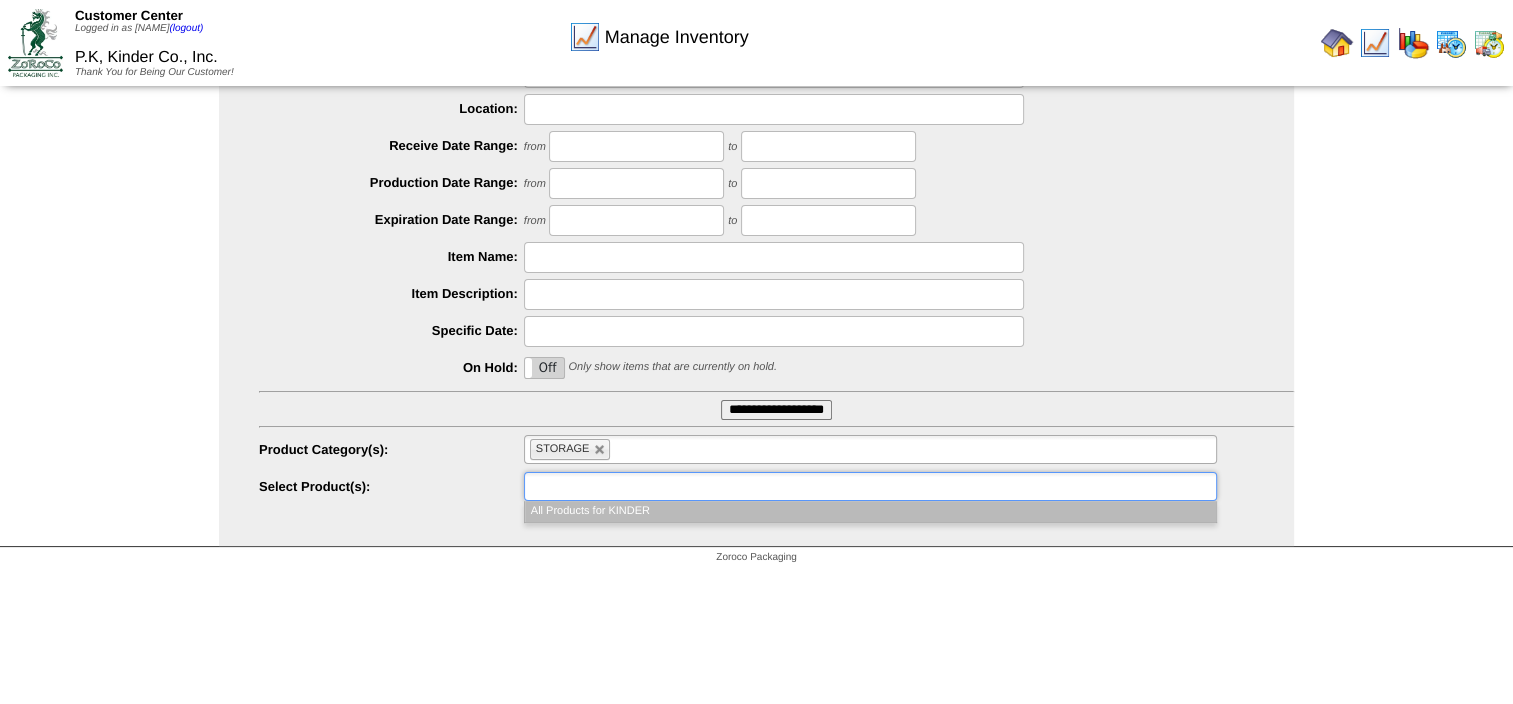 click on "All Products for KINDER" at bounding box center [870, 511] 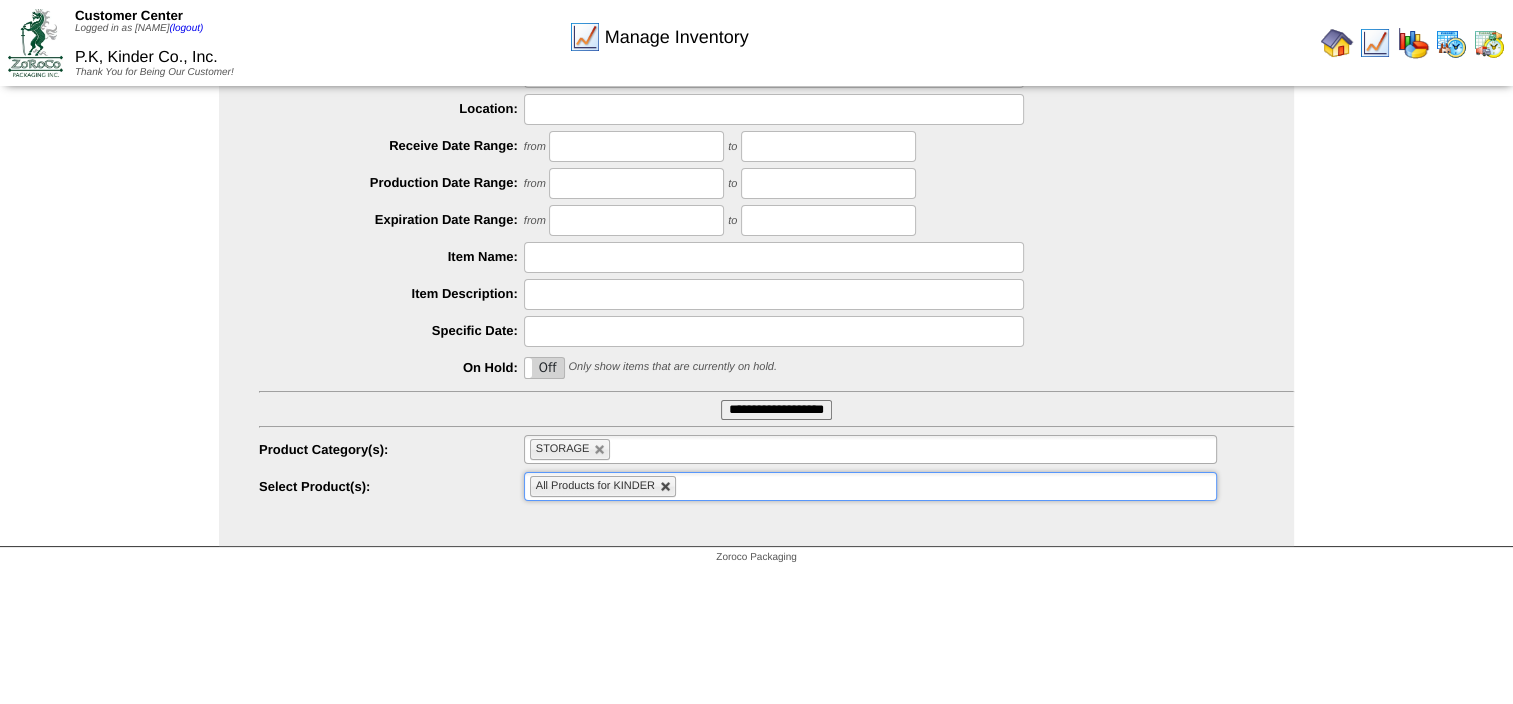 click at bounding box center (666, 487) 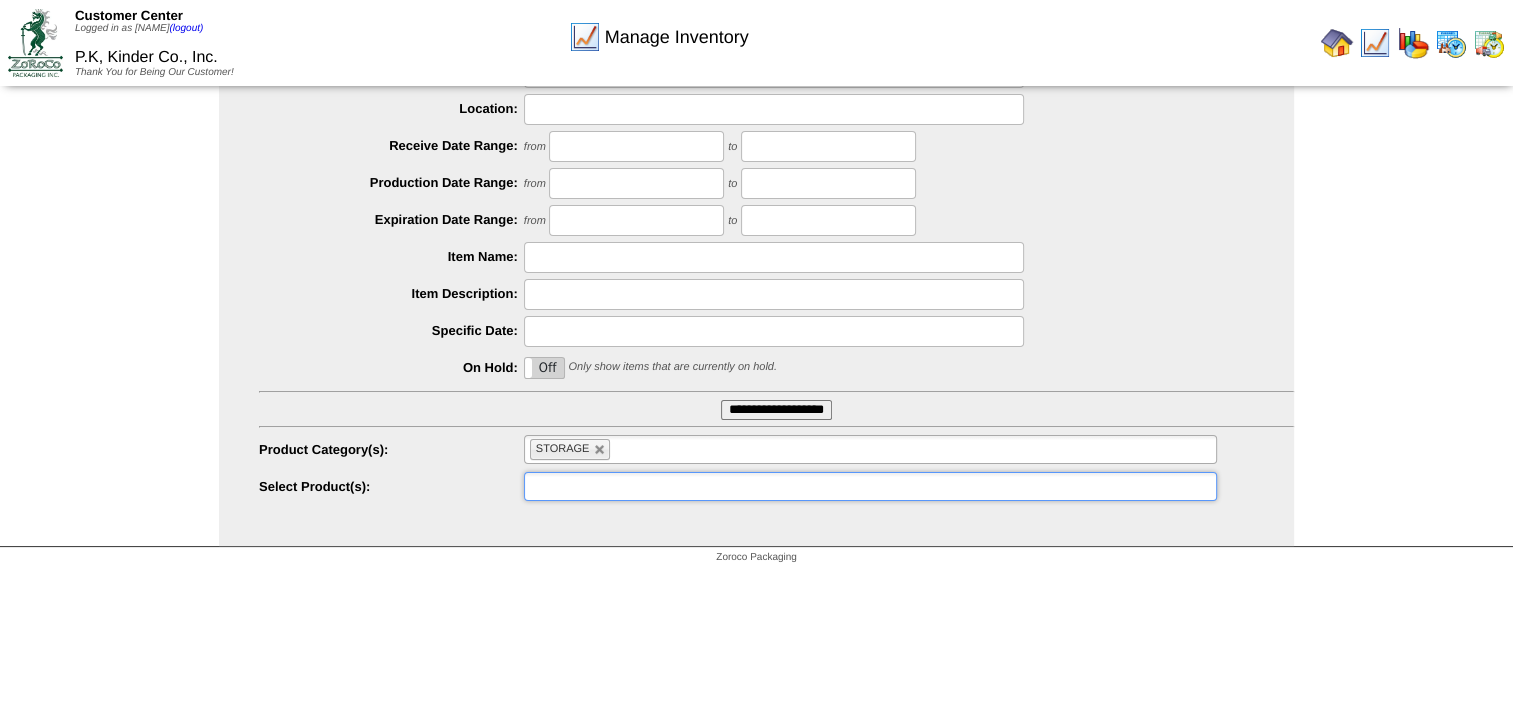 click on "STORAGE" at bounding box center [570, 449] 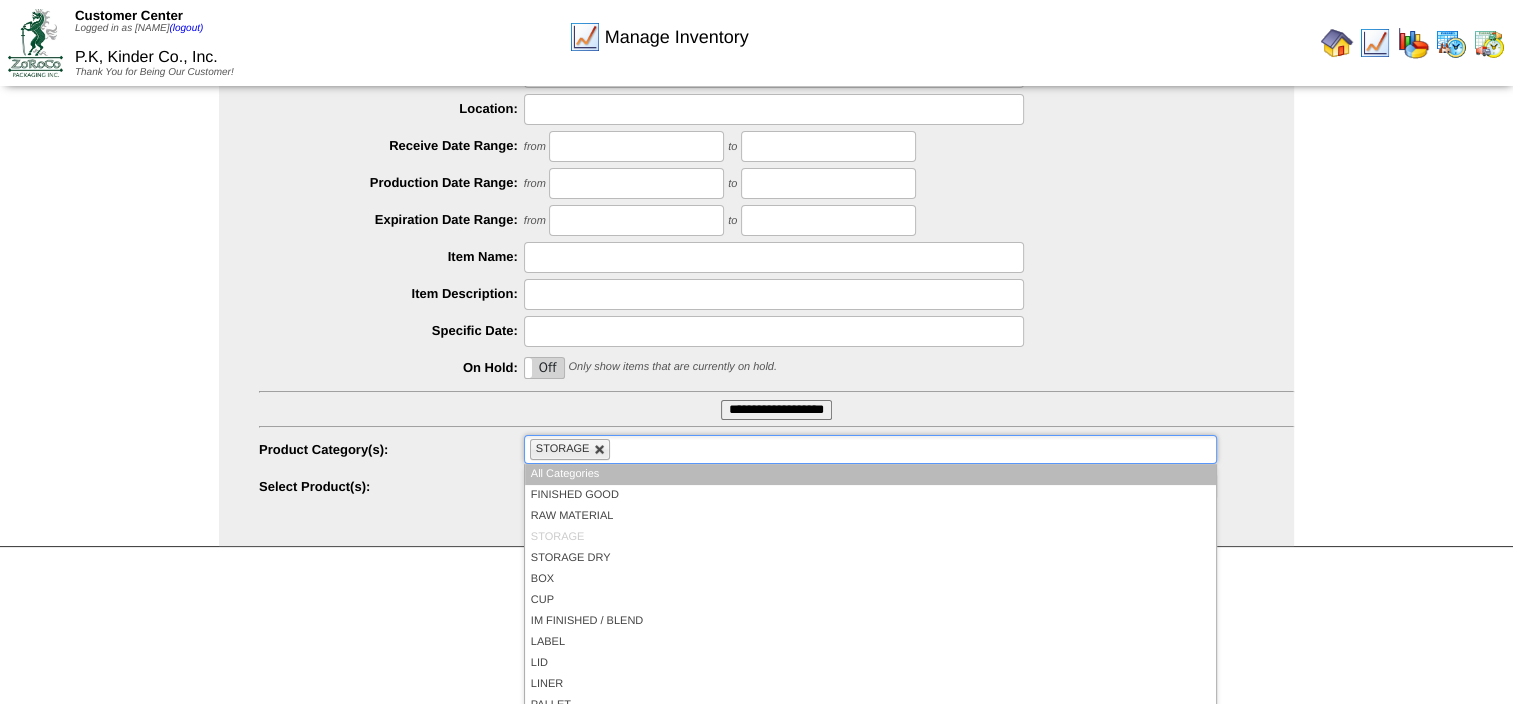 click at bounding box center (600, 450) 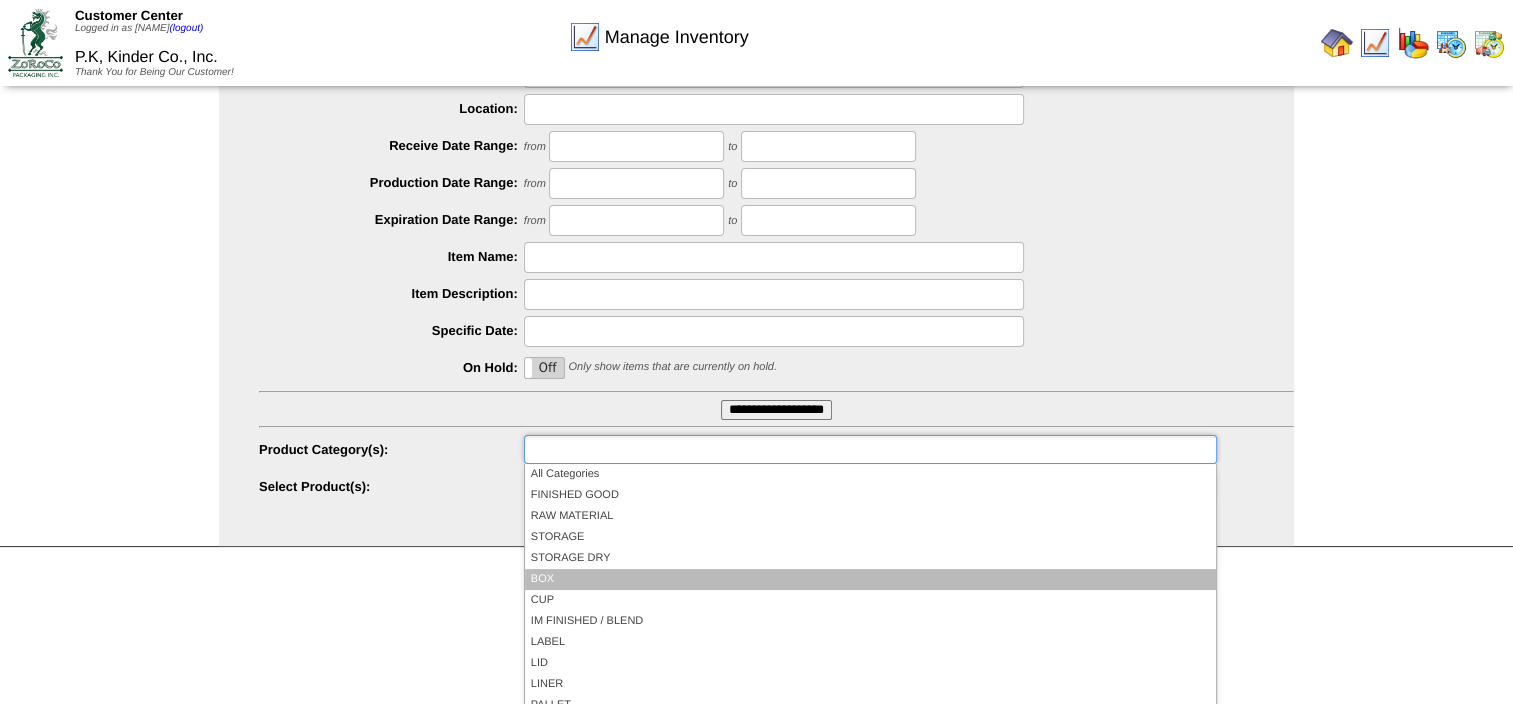 click on "BOX" at bounding box center (870, 579) 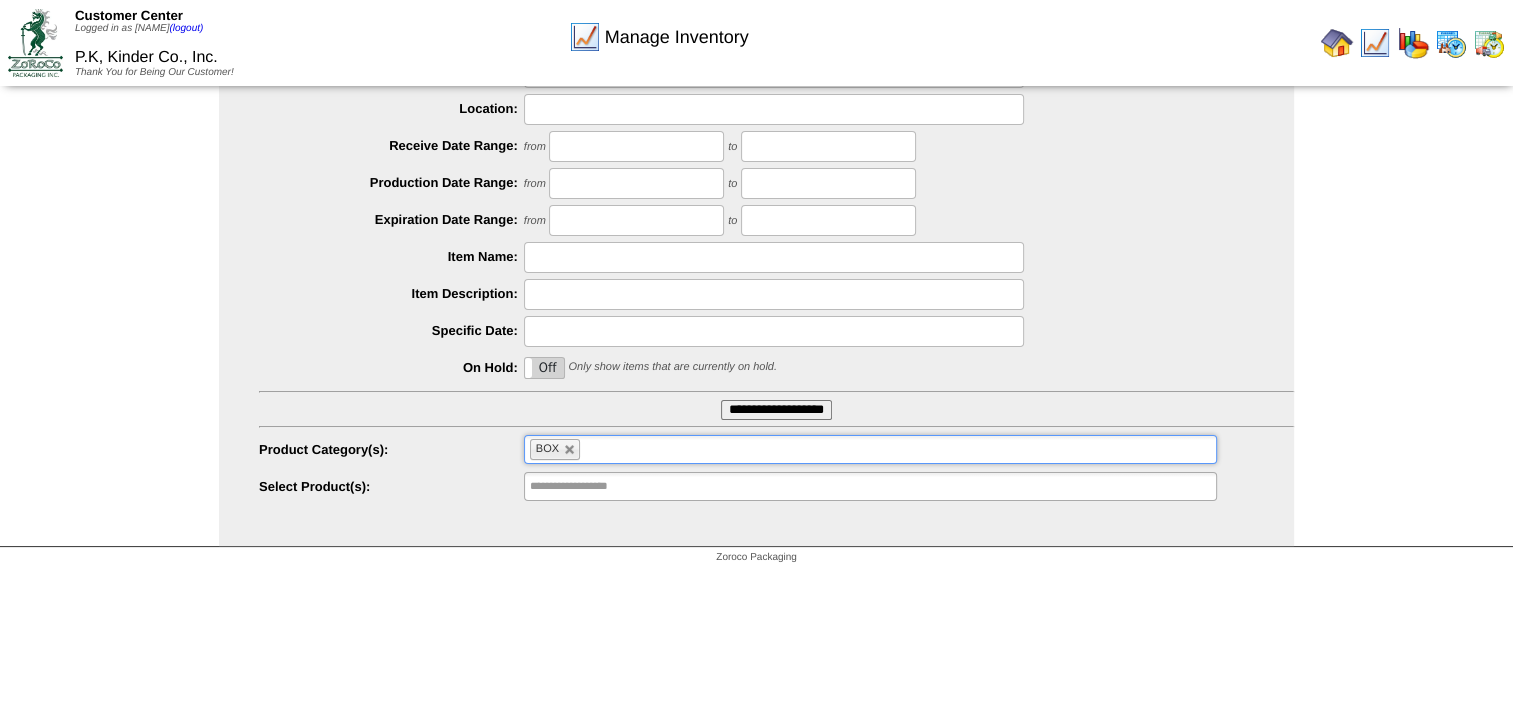 type 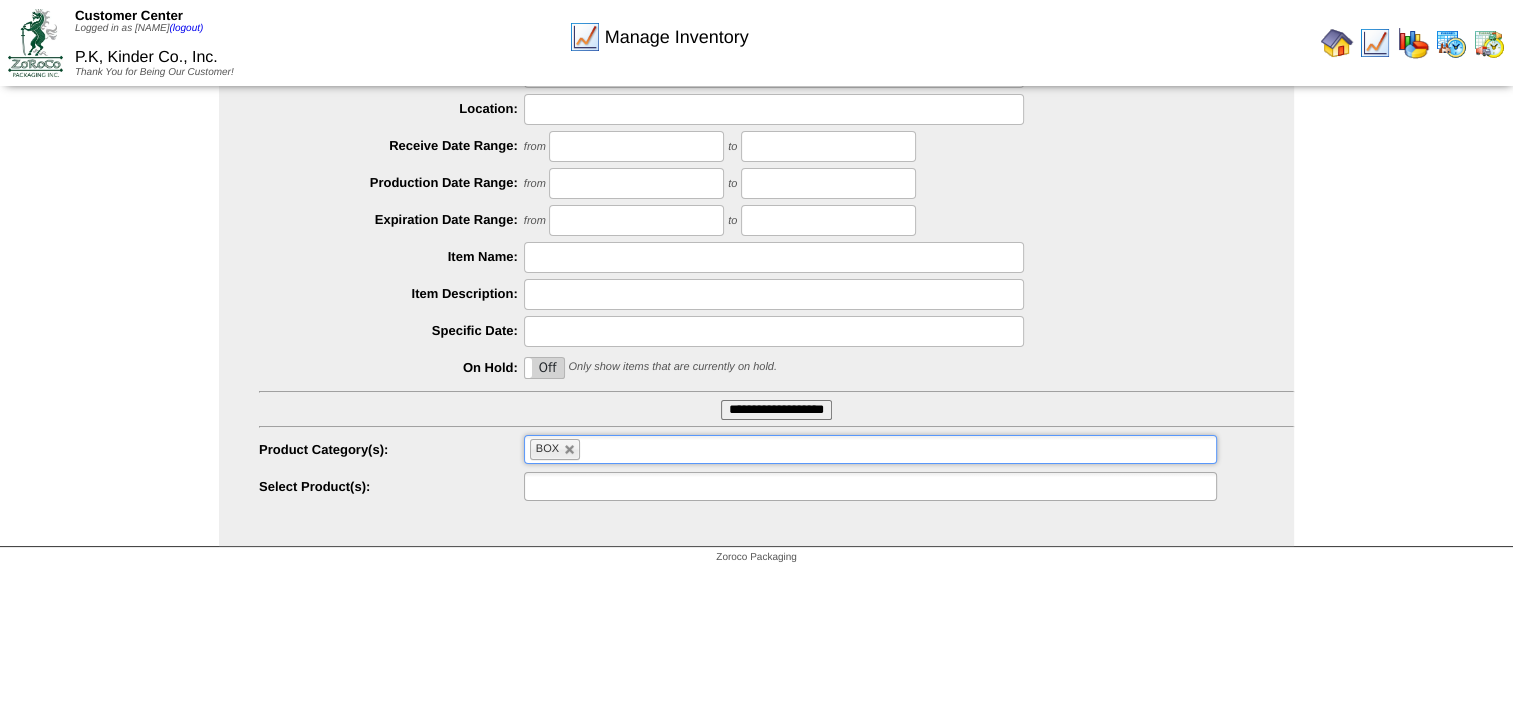 click at bounding box center (870, 486) 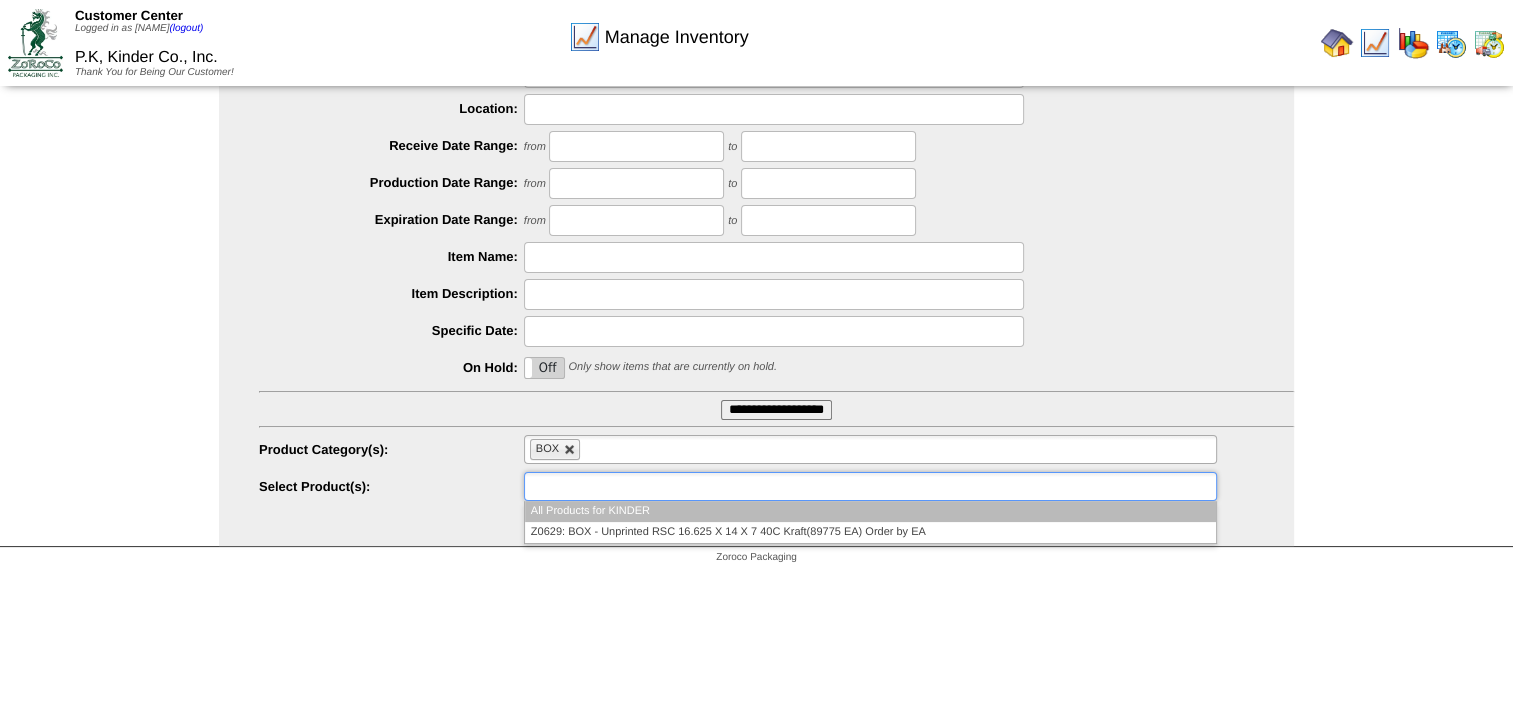 click at bounding box center (570, 450) 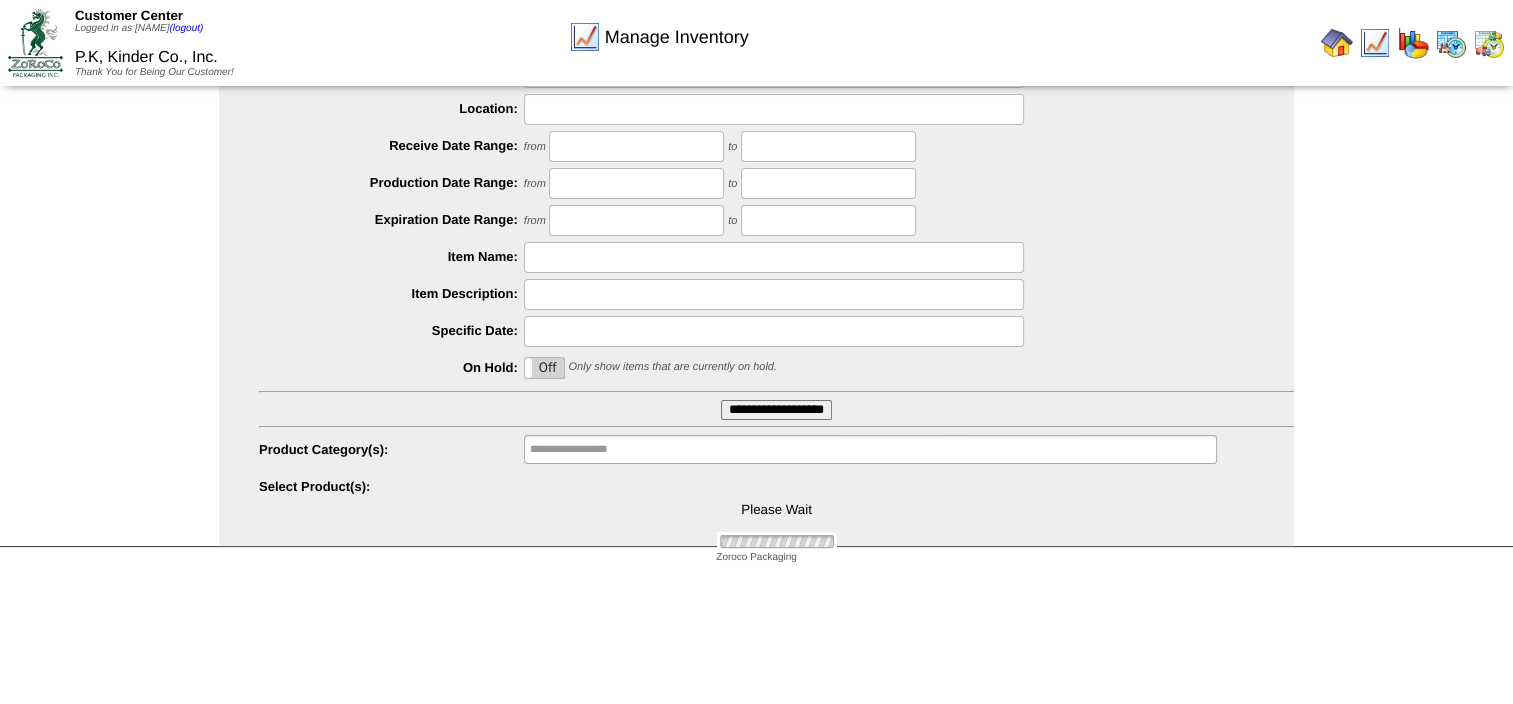 type 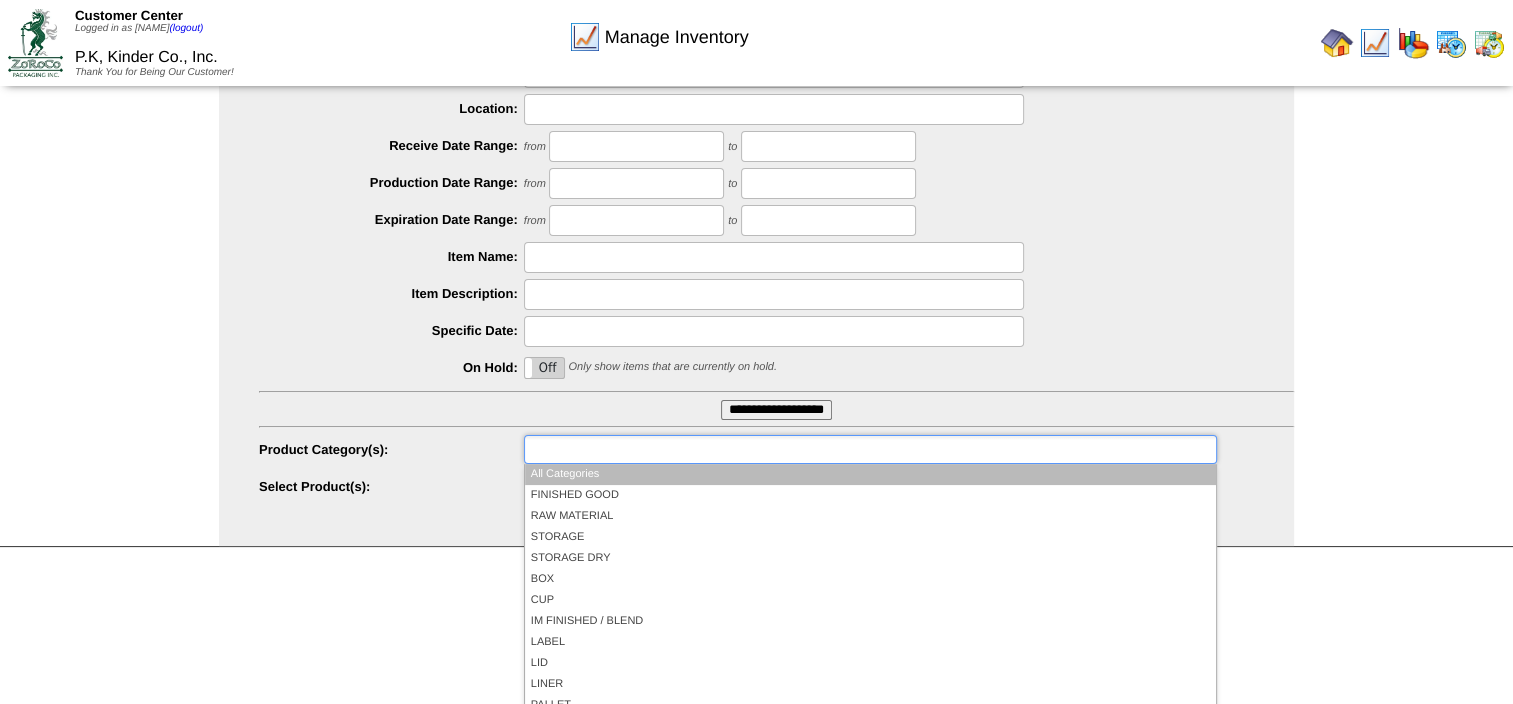 click at bounding box center [594, 449] 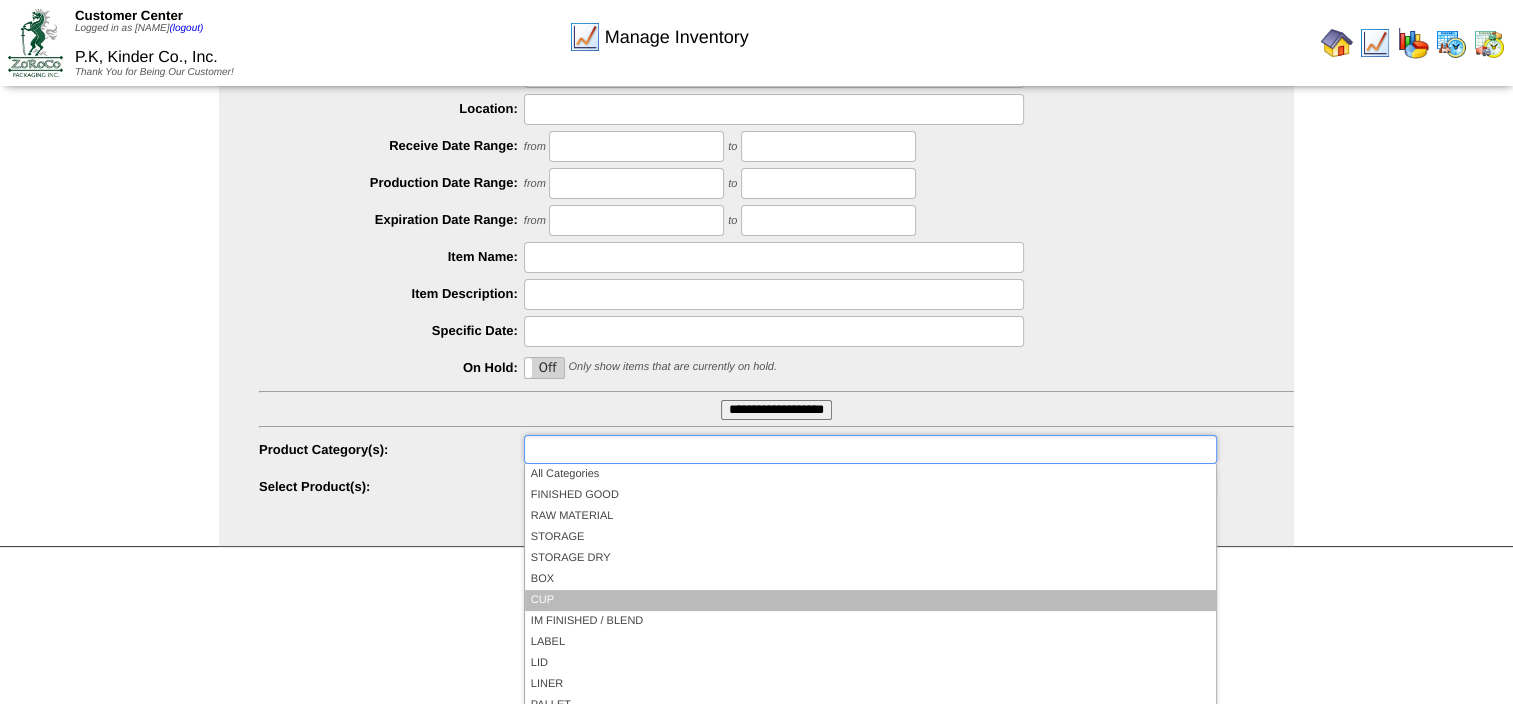 click on "CUP" at bounding box center (870, 600) 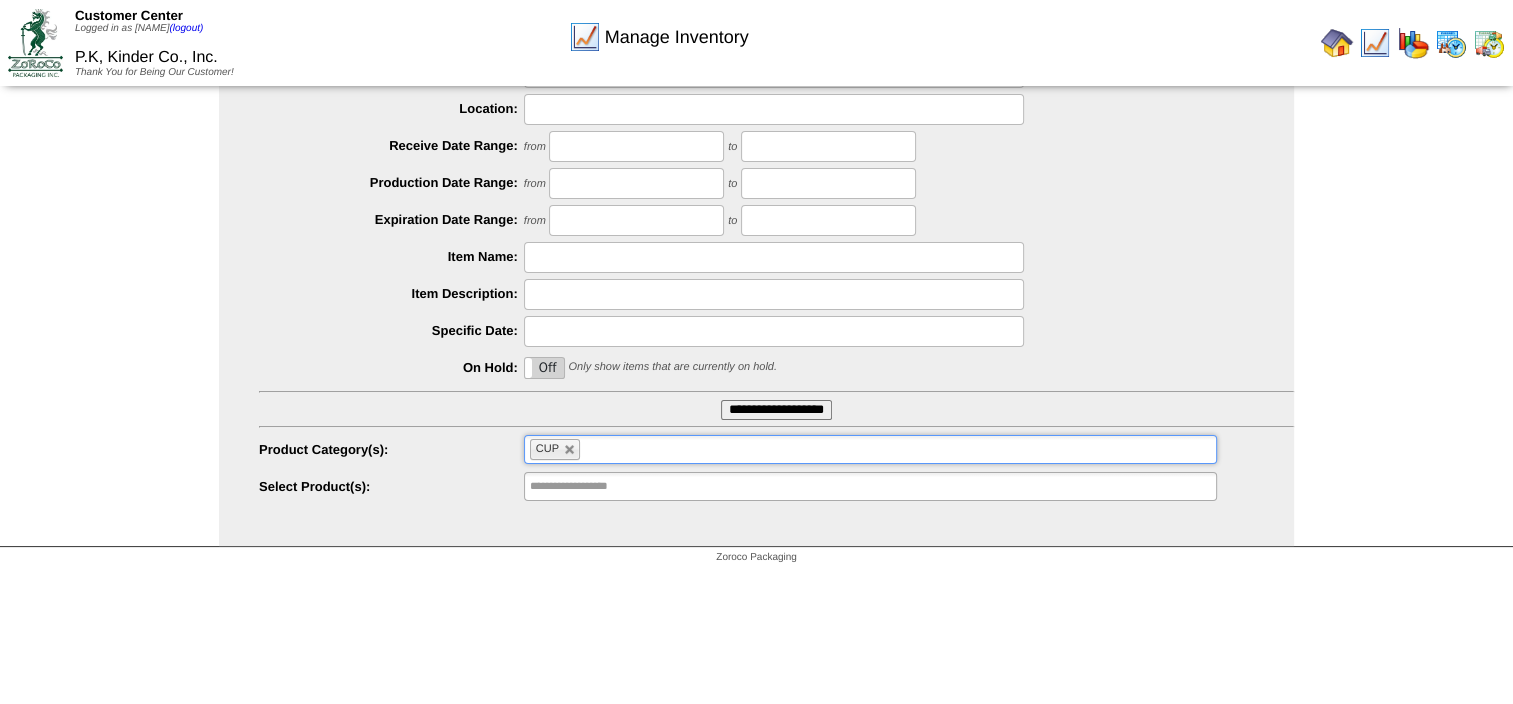 type 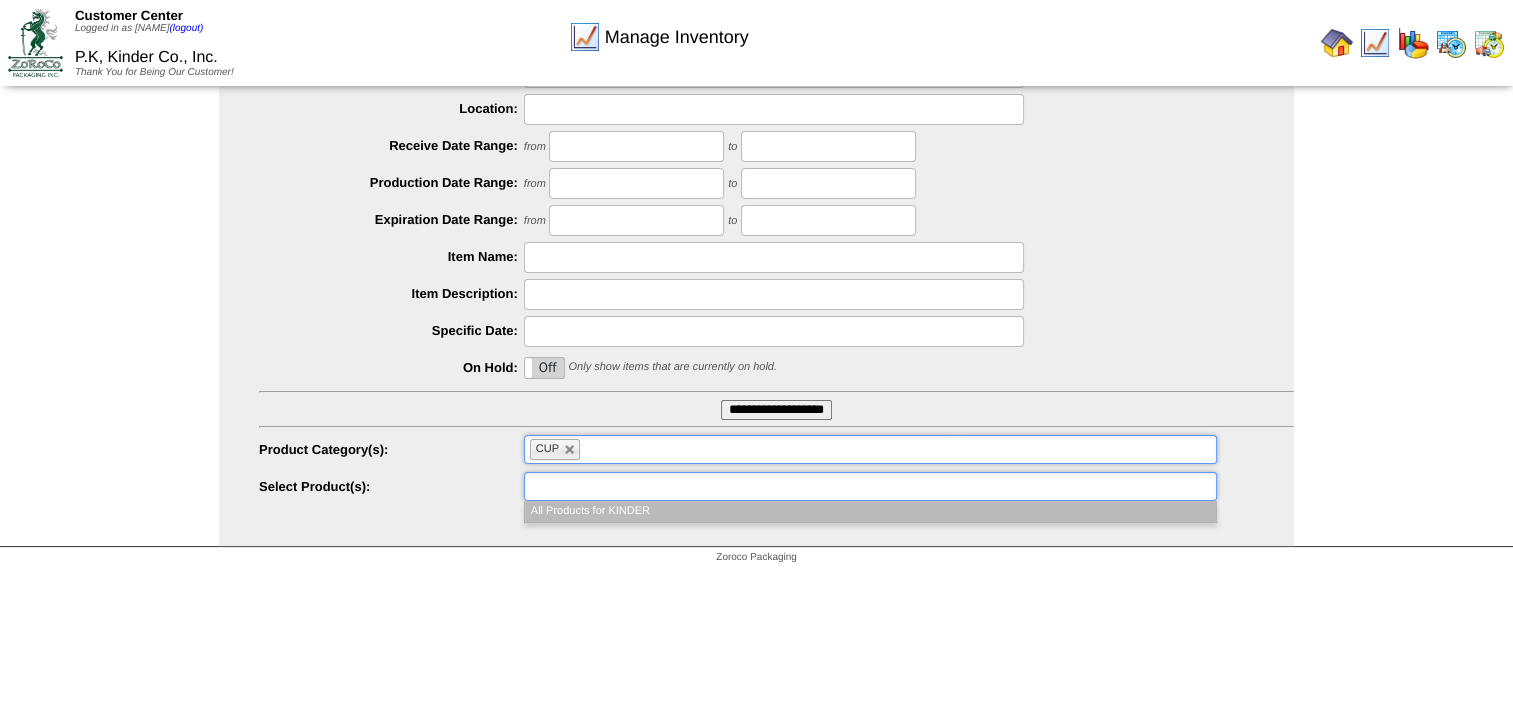 click at bounding box center [594, 486] 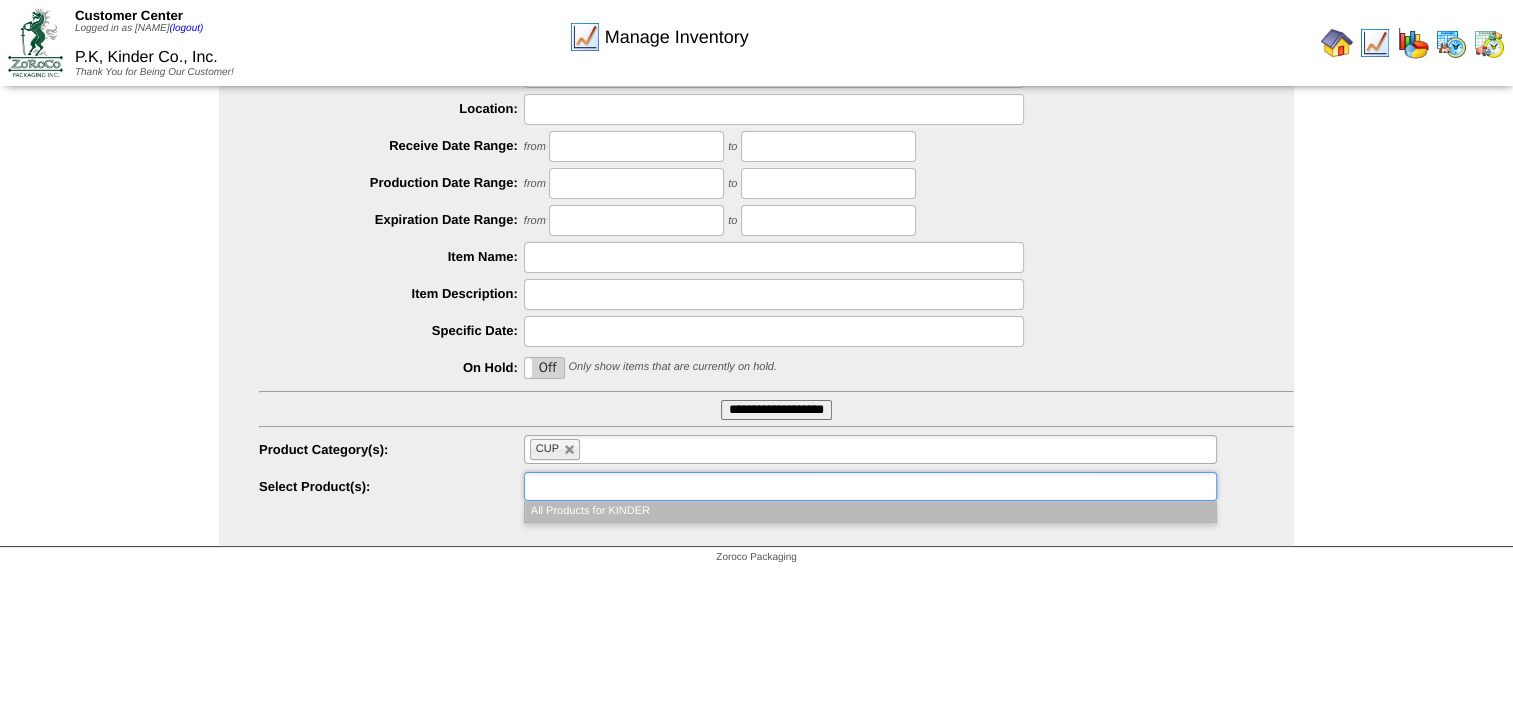 click on "All Products for KINDER" at bounding box center [870, 511] 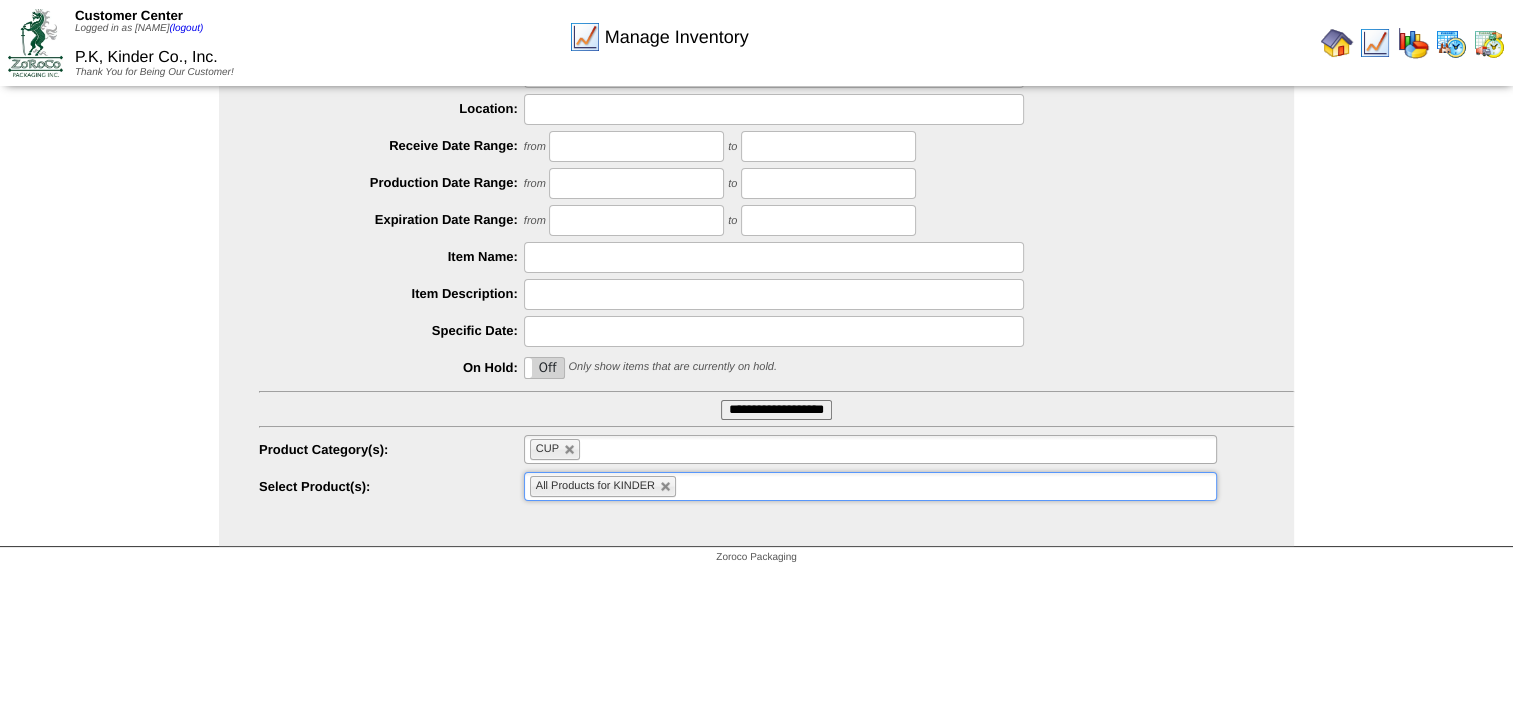 click on "**********" at bounding box center [776, 410] 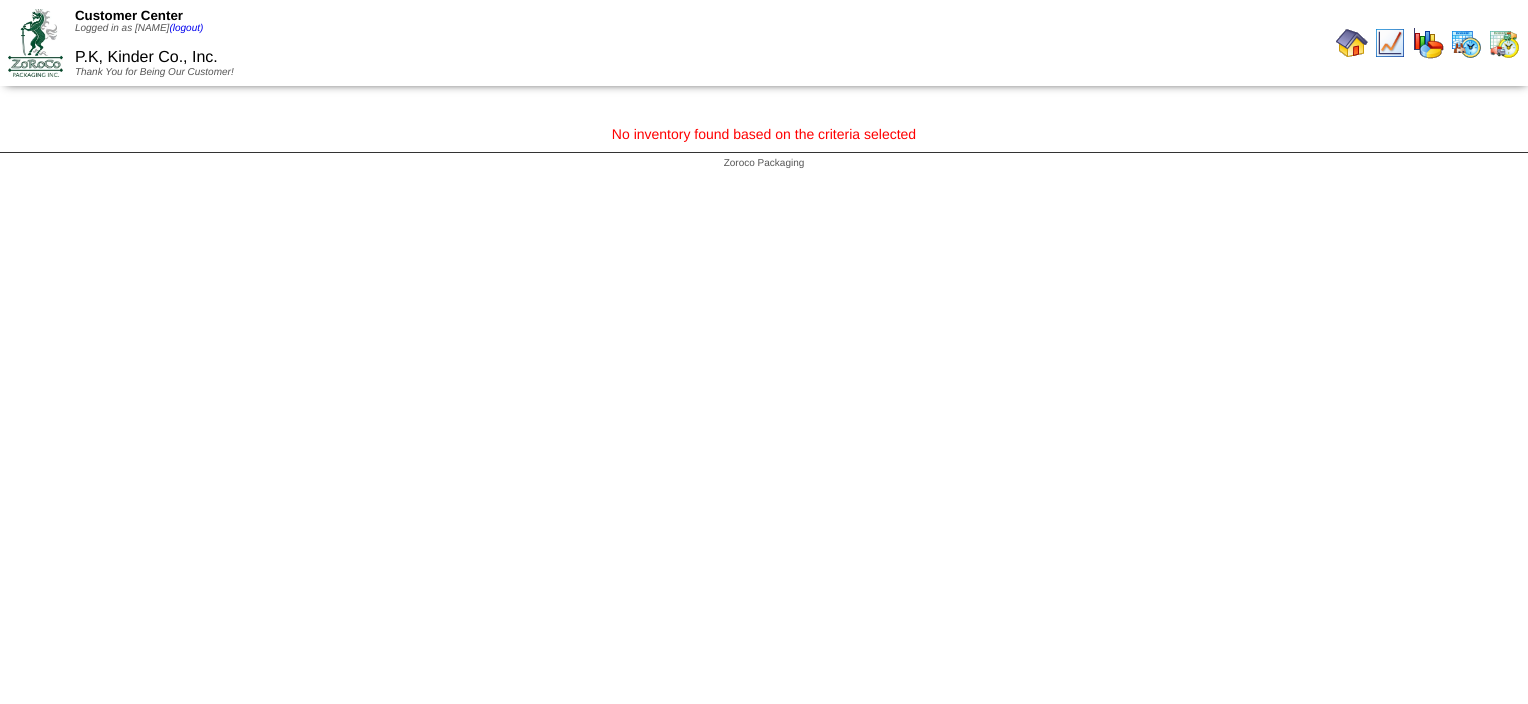 scroll, scrollTop: 0, scrollLeft: 0, axis: both 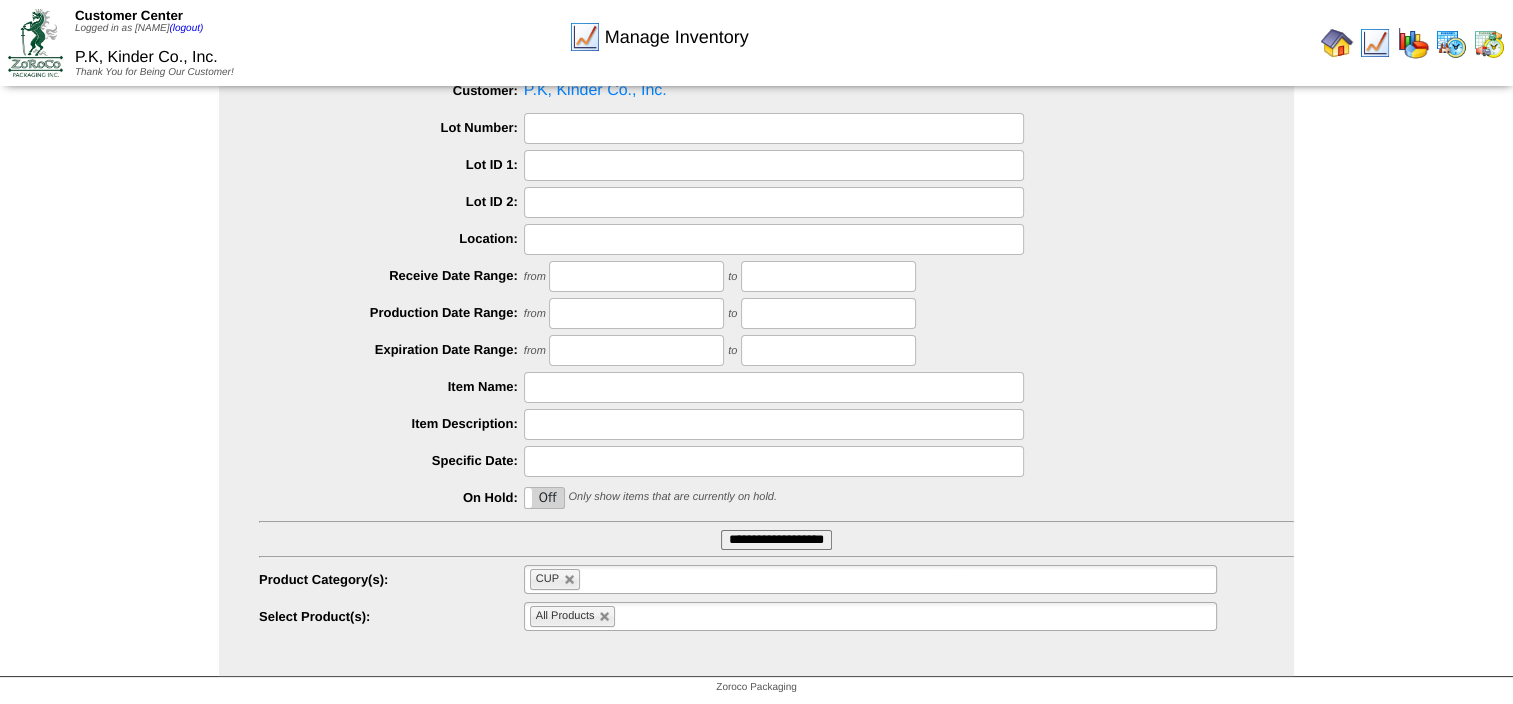 click on "All Products" at bounding box center (573, 616) 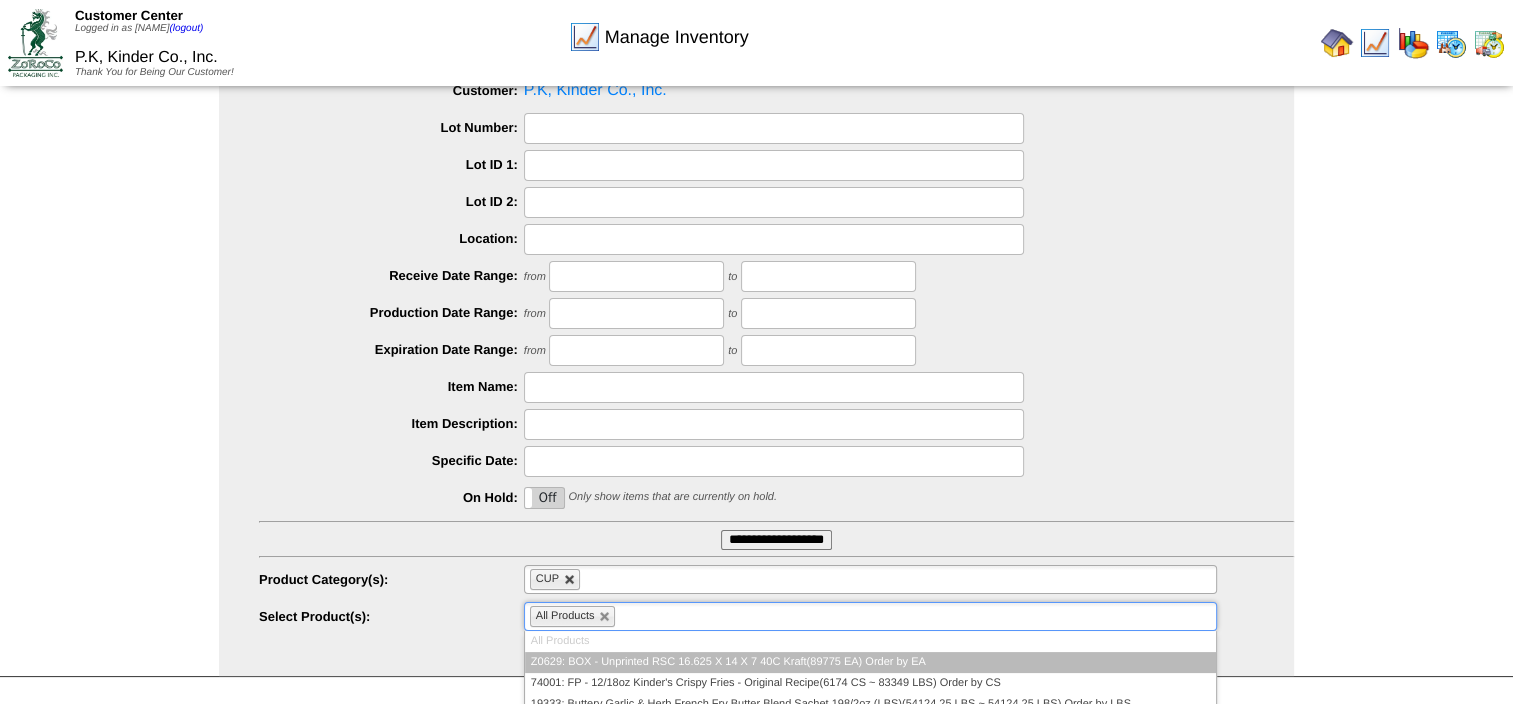 click at bounding box center (570, 580) 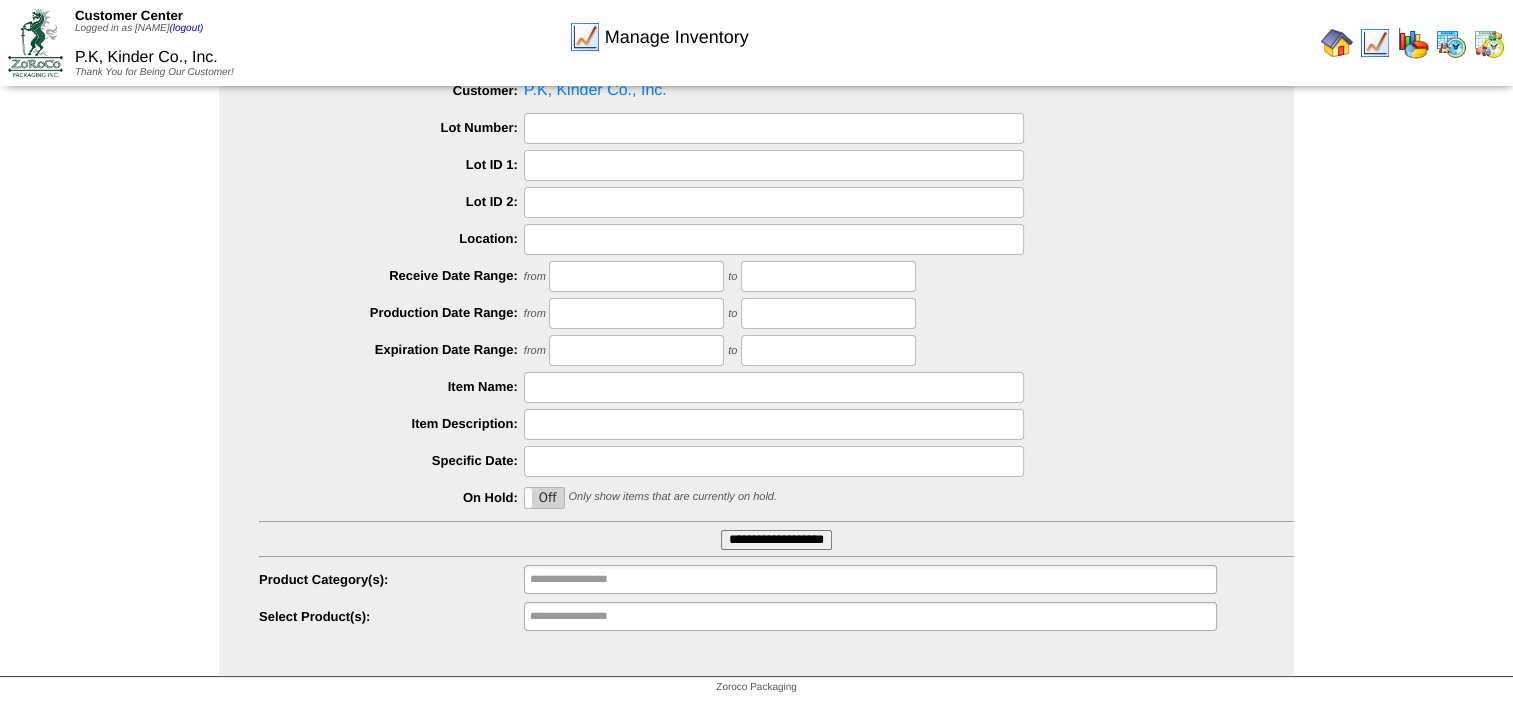 type 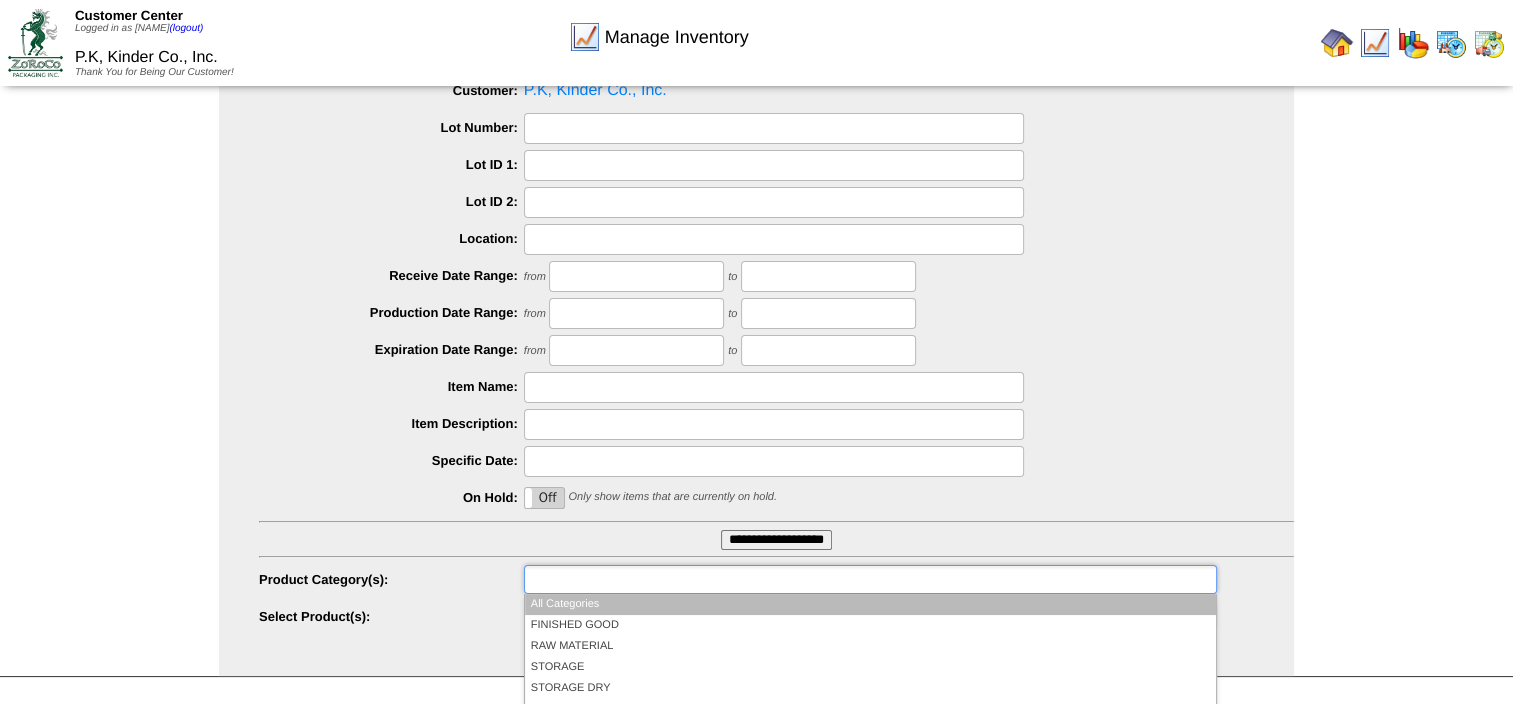 click at bounding box center (594, 579) 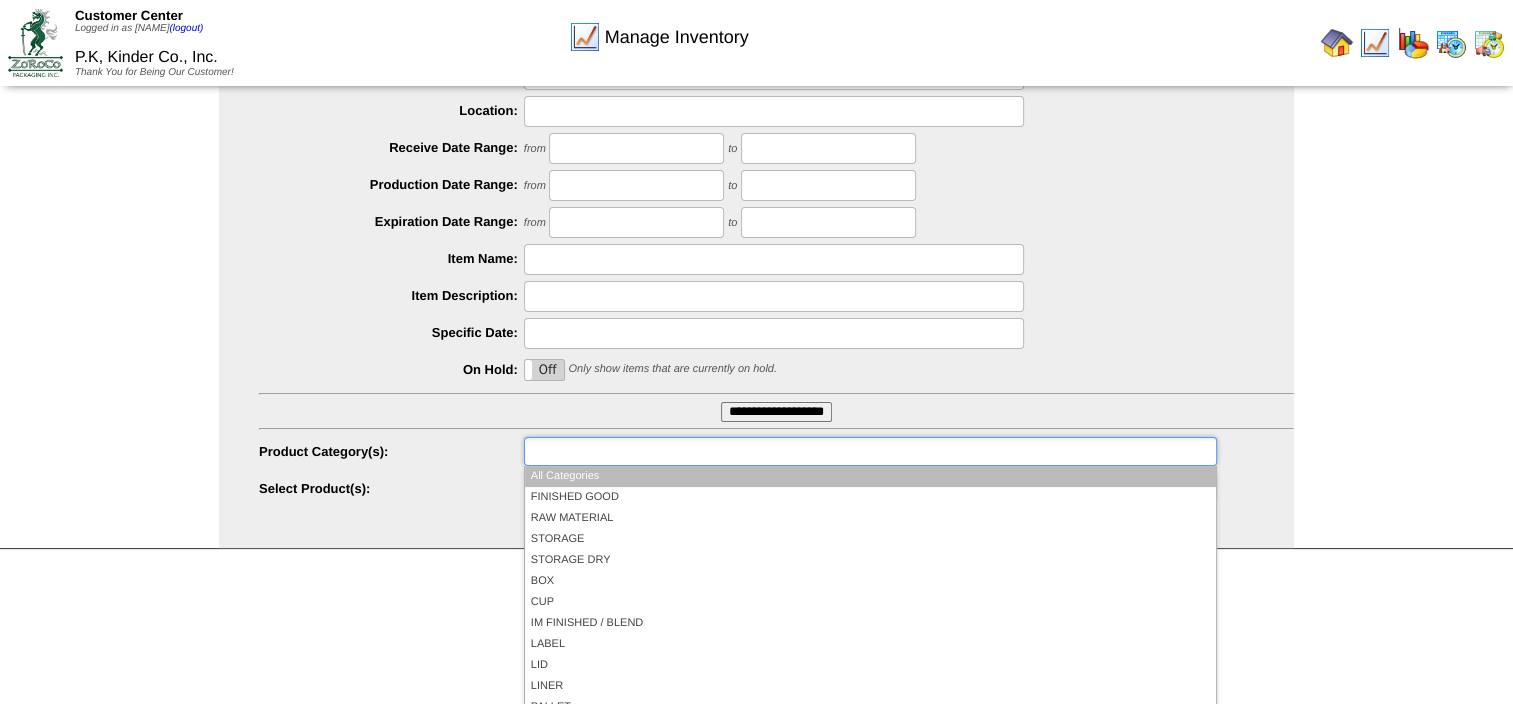 scroll, scrollTop: 218, scrollLeft: 0, axis: vertical 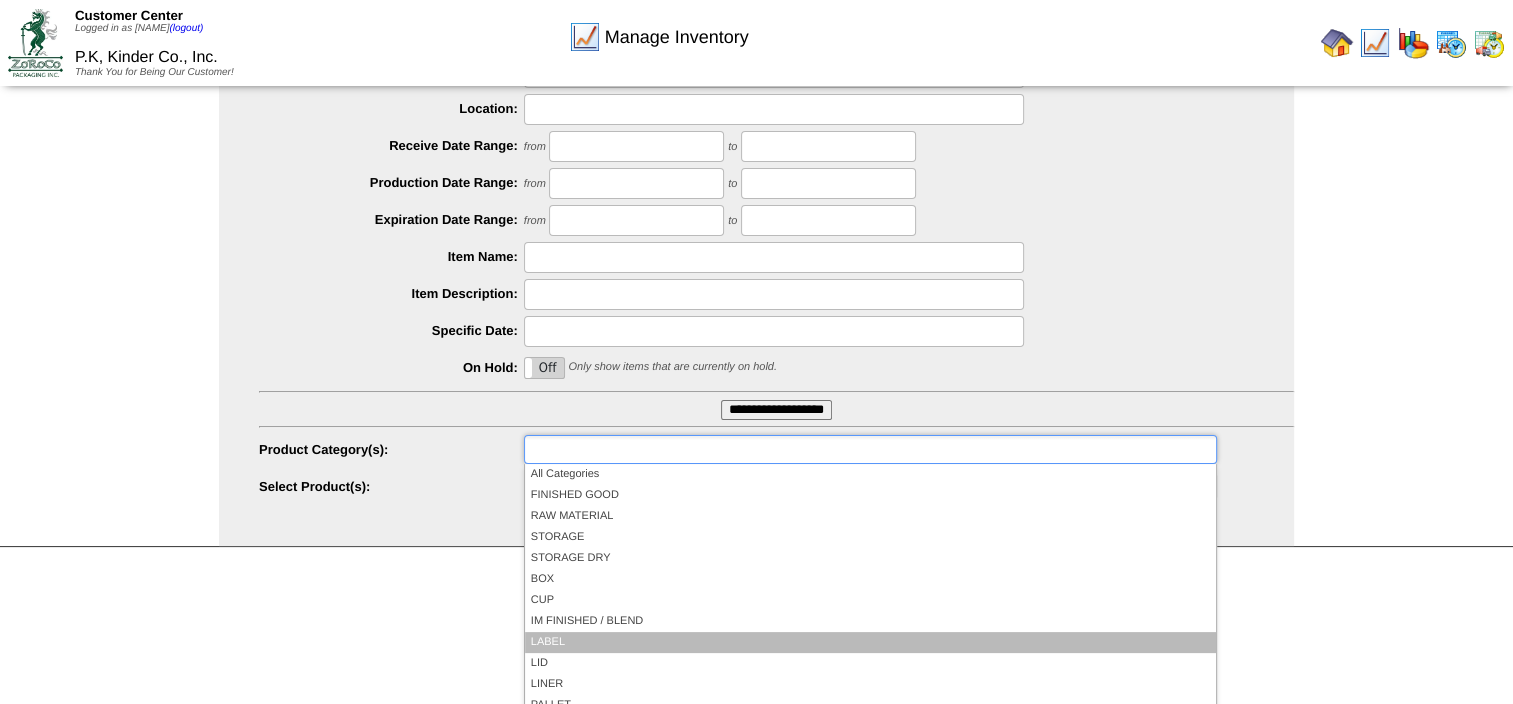 click on "LABEL" at bounding box center [870, 642] 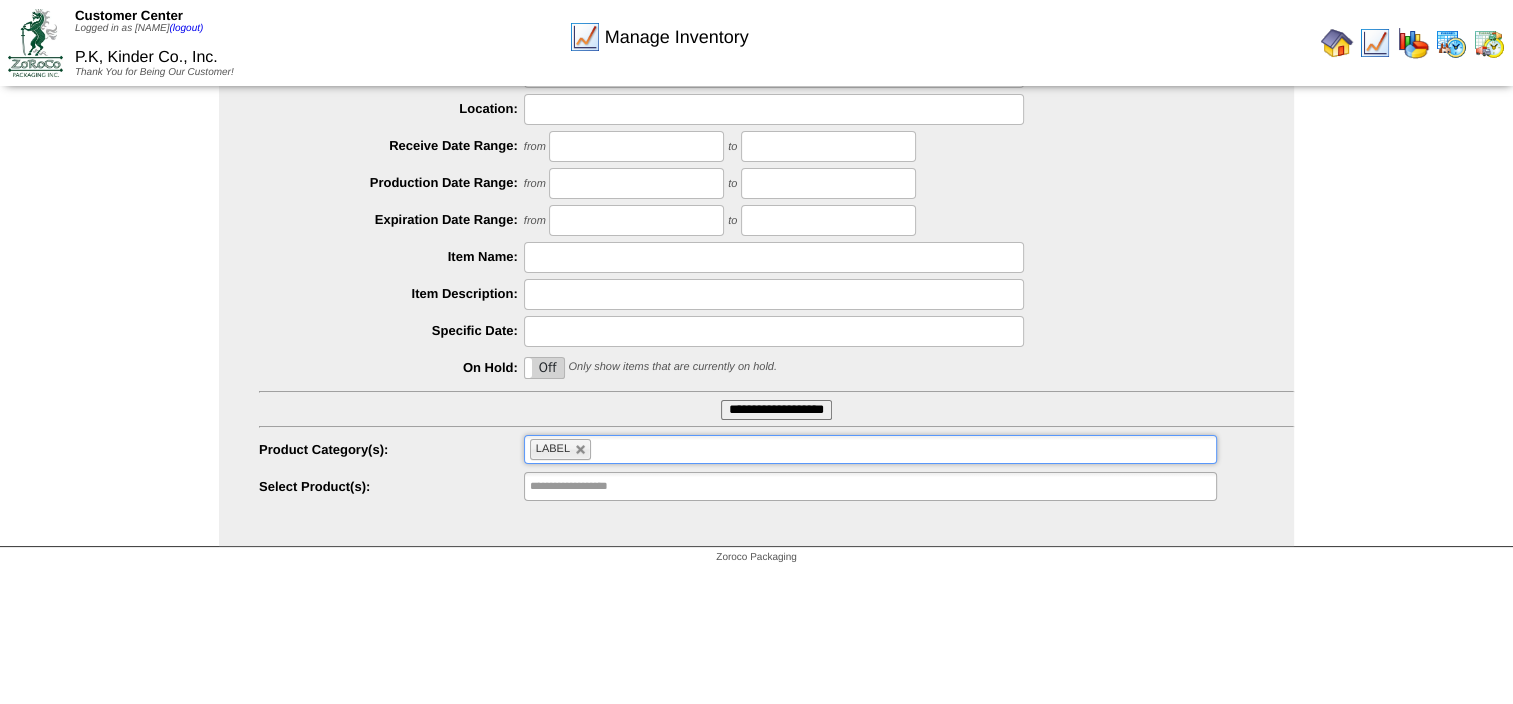 type 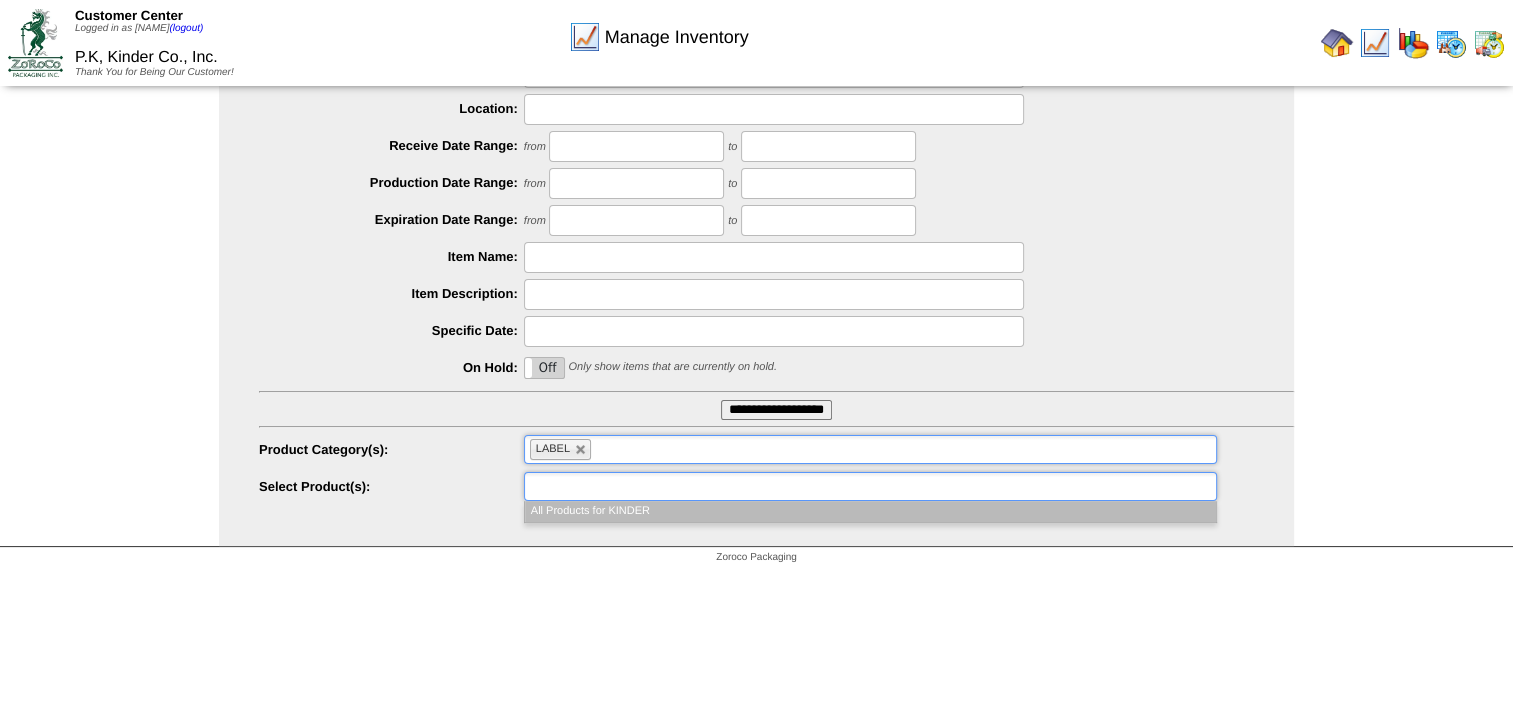 click at bounding box center (870, 486) 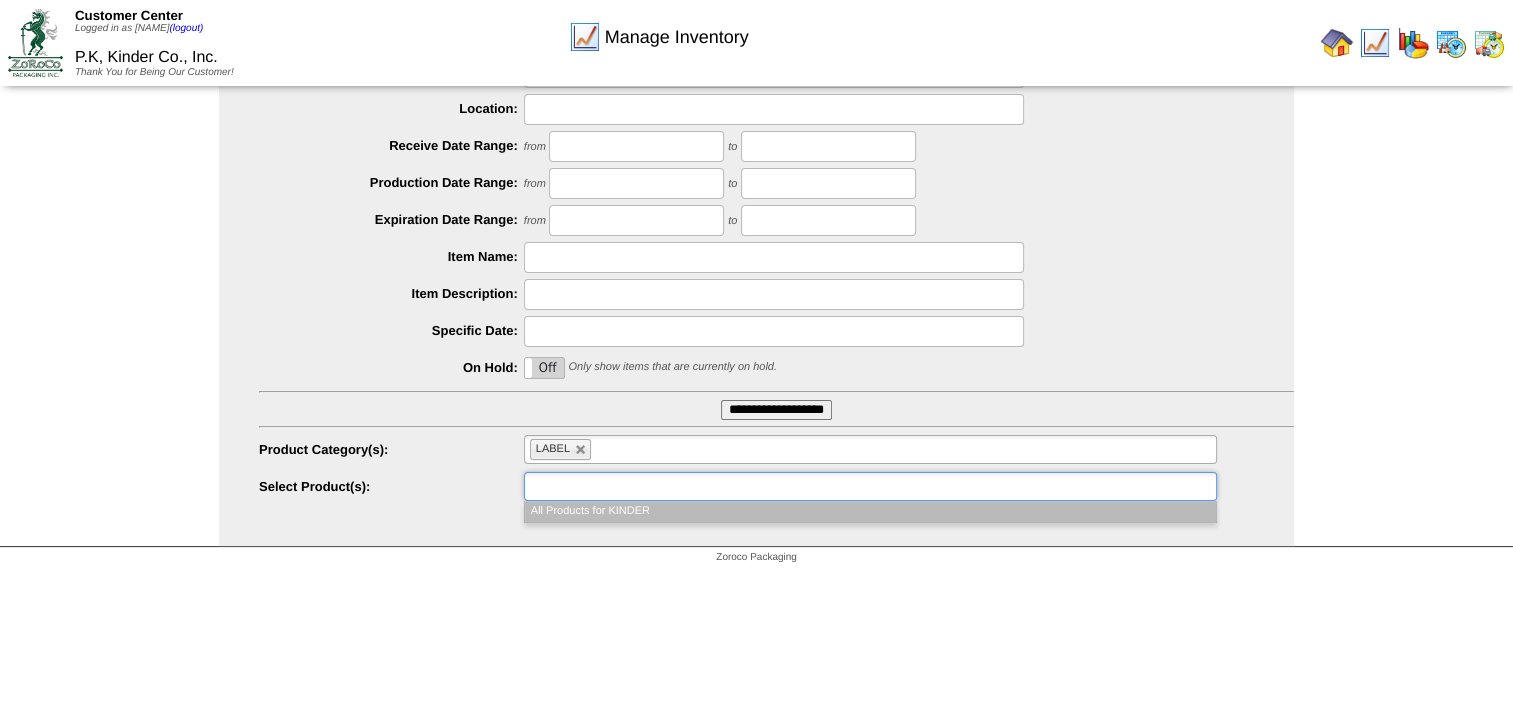 click on "All Products for KINDER" at bounding box center [870, 511] 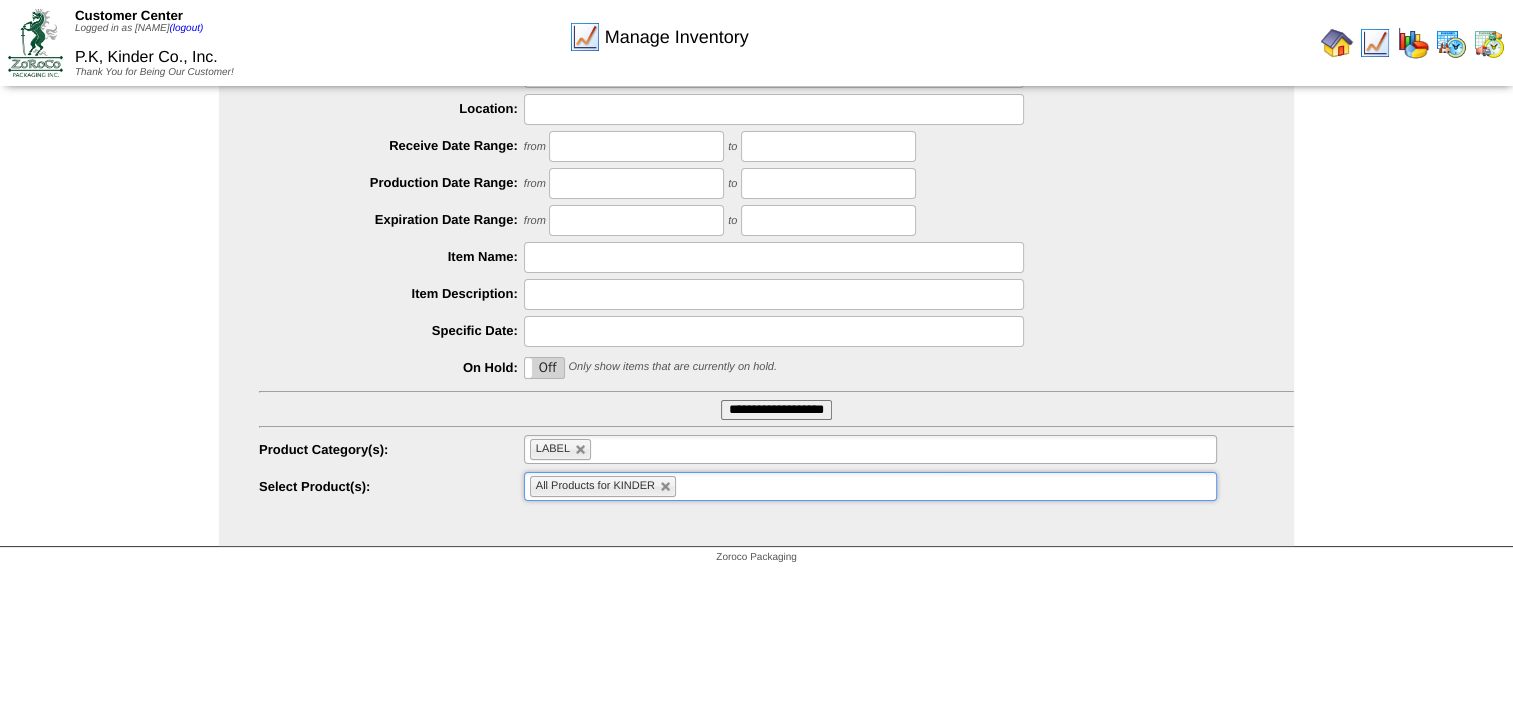 click on "**********" at bounding box center [776, 410] 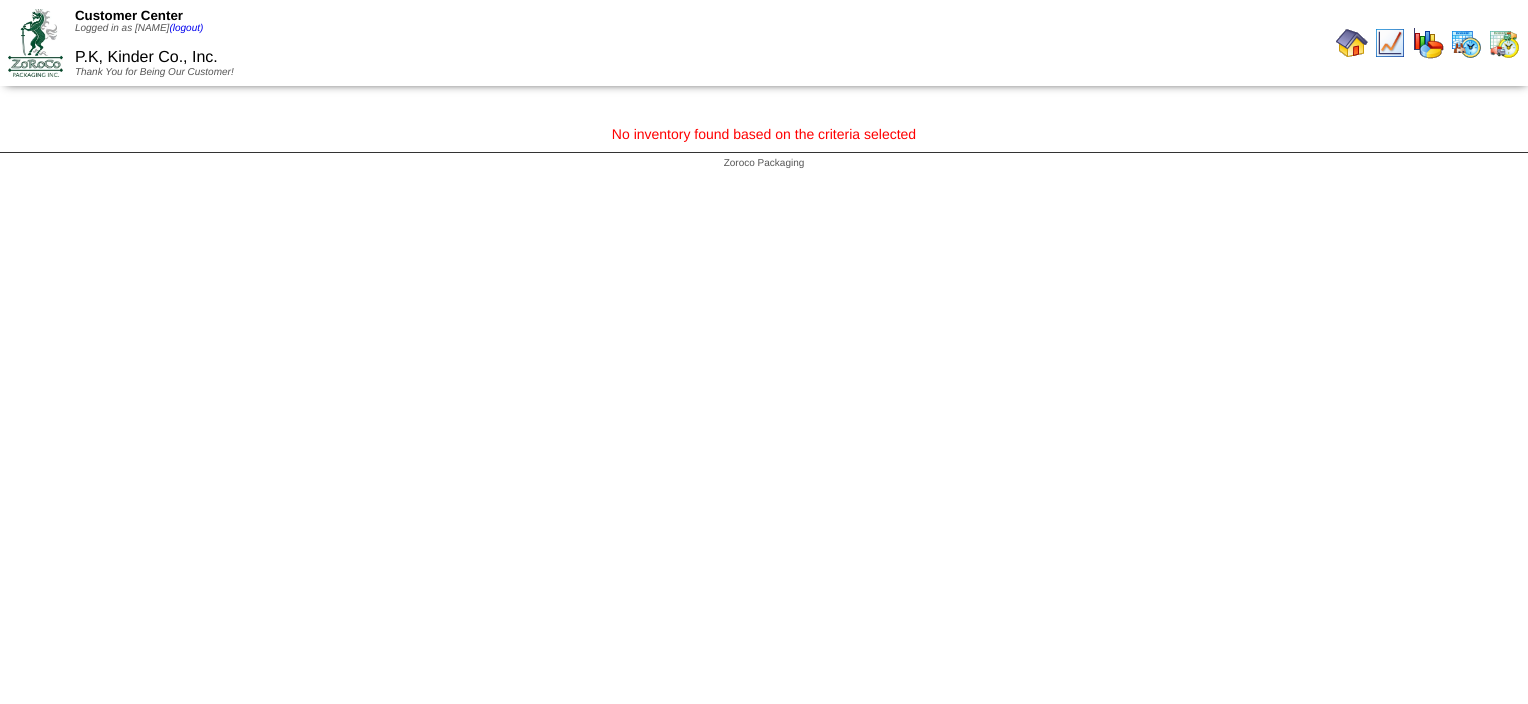 scroll, scrollTop: 0, scrollLeft: 0, axis: both 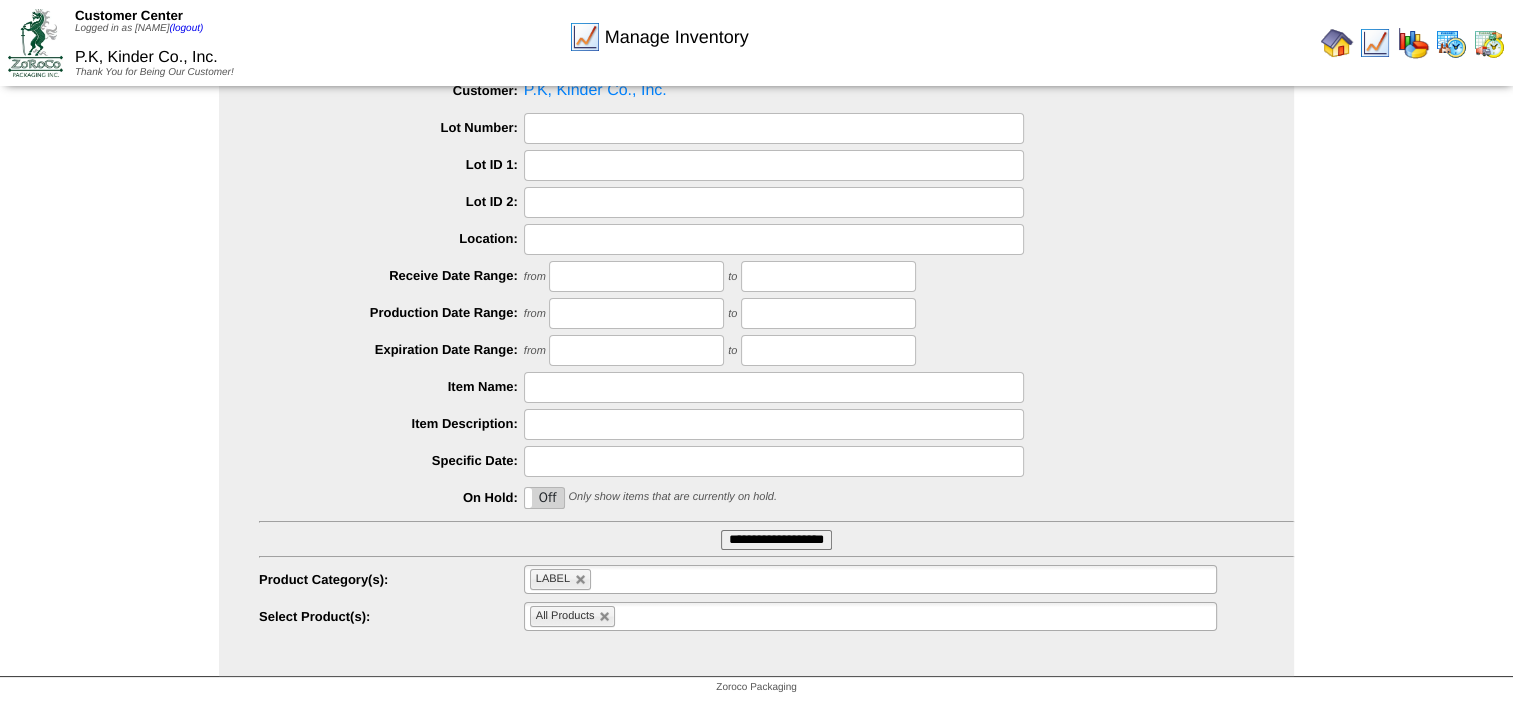 click on "LABEL" at bounding box center [560, 579] 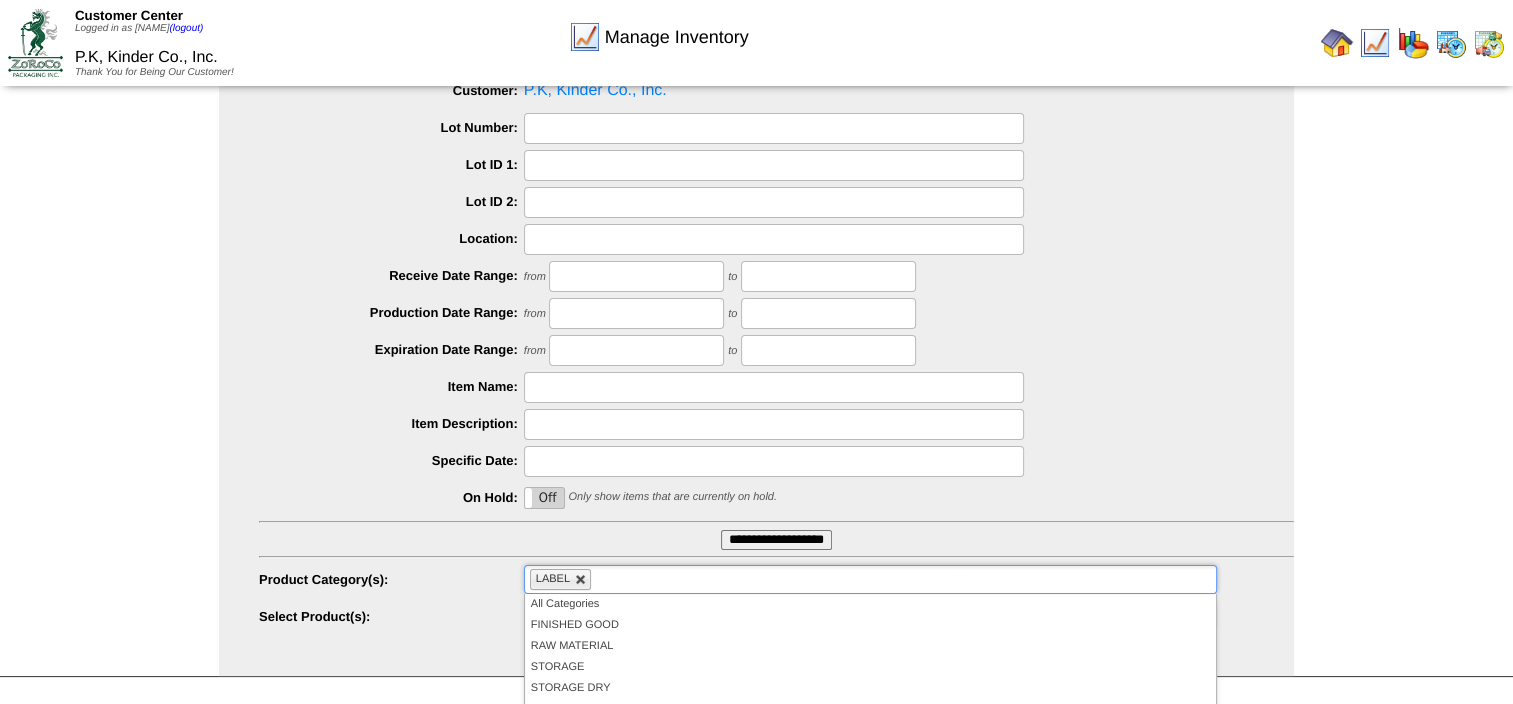 click at bounding box center (581, 580) 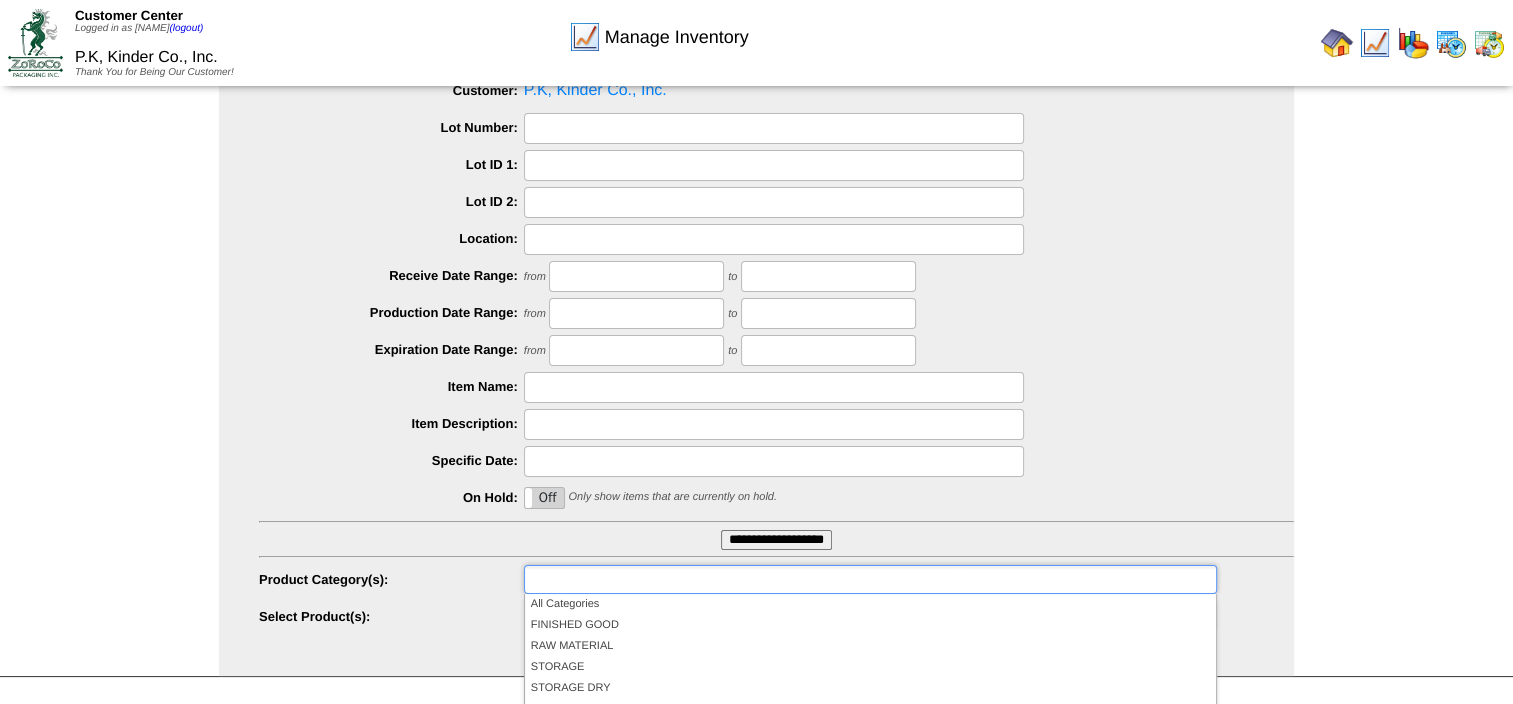 click on "Manage Inventory
Select Inventory Parameters
Customer:
[NAME], [COMPANY], [COMPANY]
Lot Number:
Lot ID 1:
Lot ID 2:
Location:
Receive Date Range:
from
to
from  On" at bounding box center (756, 352) 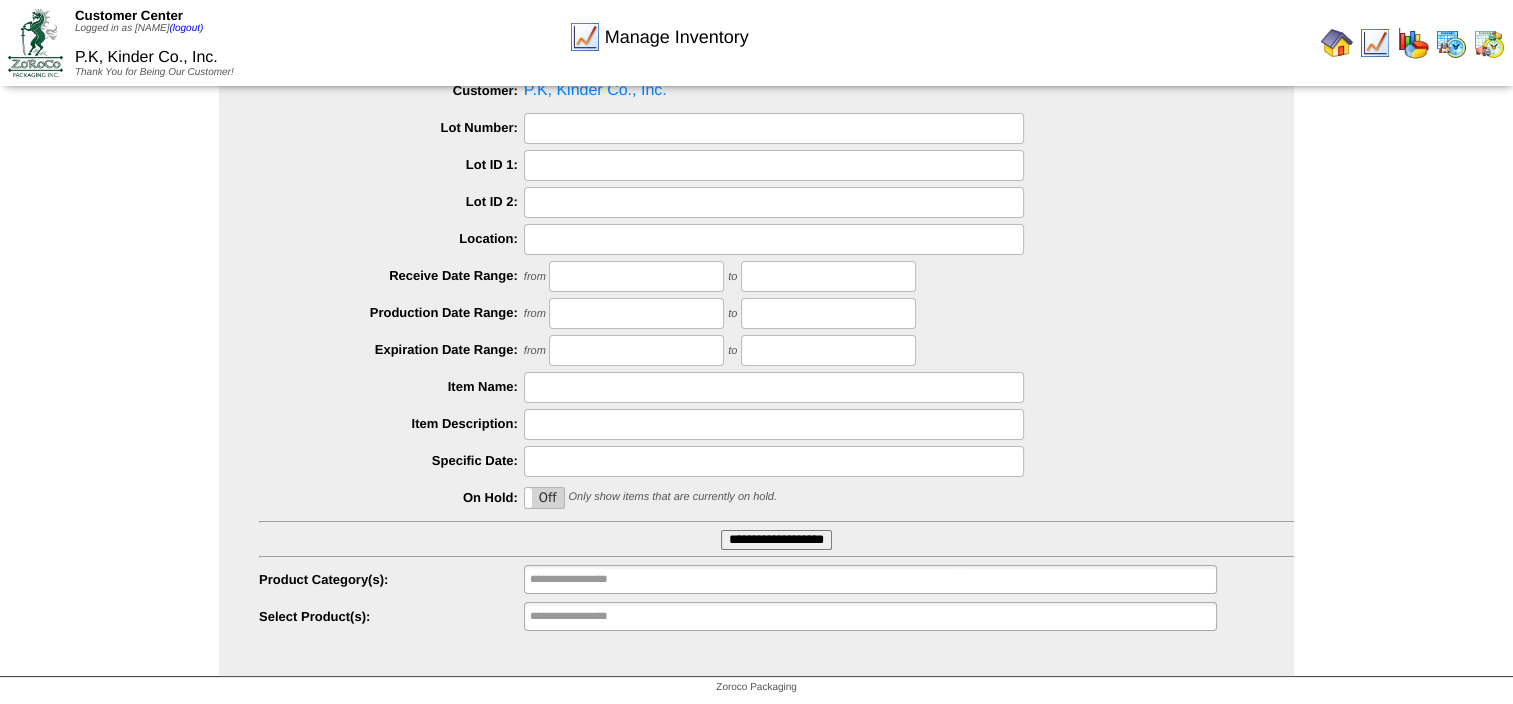 type 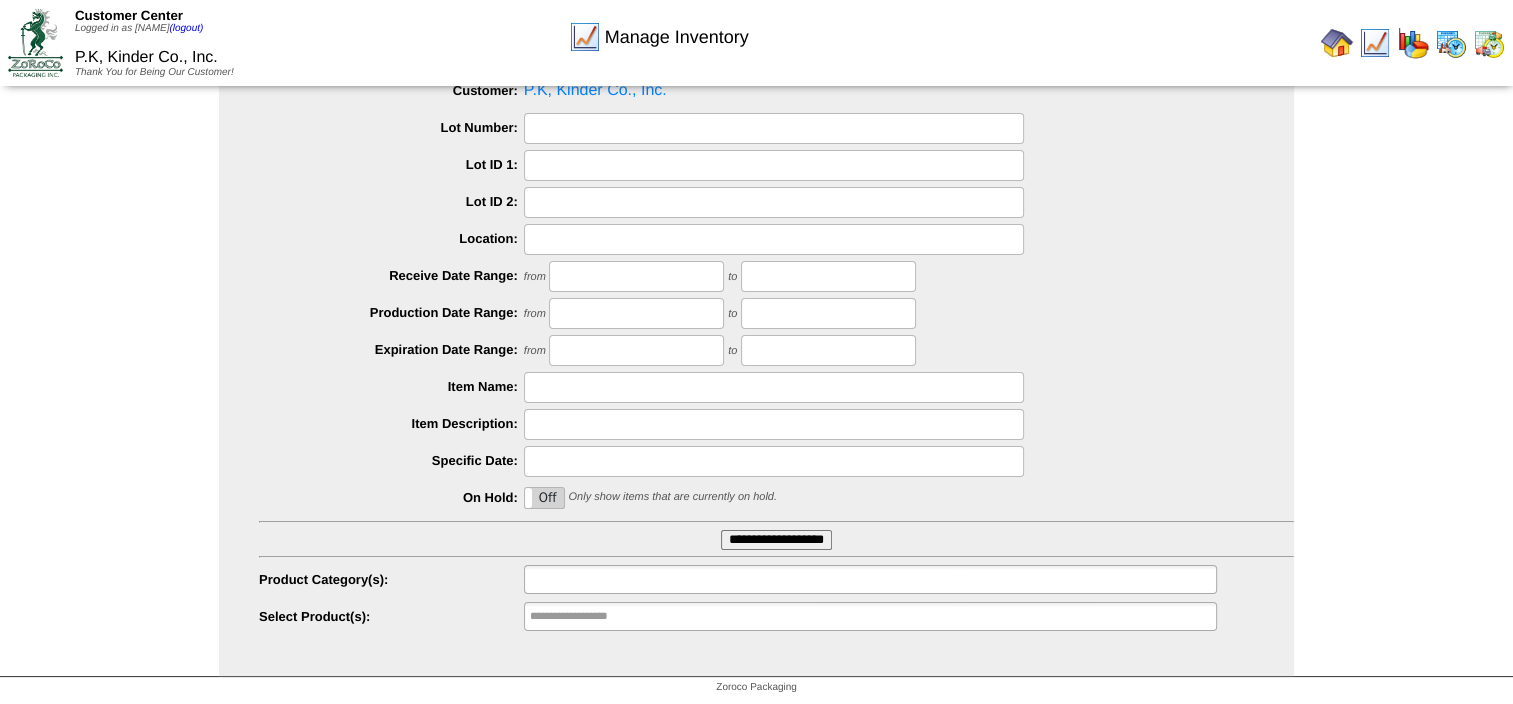 click at bounding box center (594, 579) 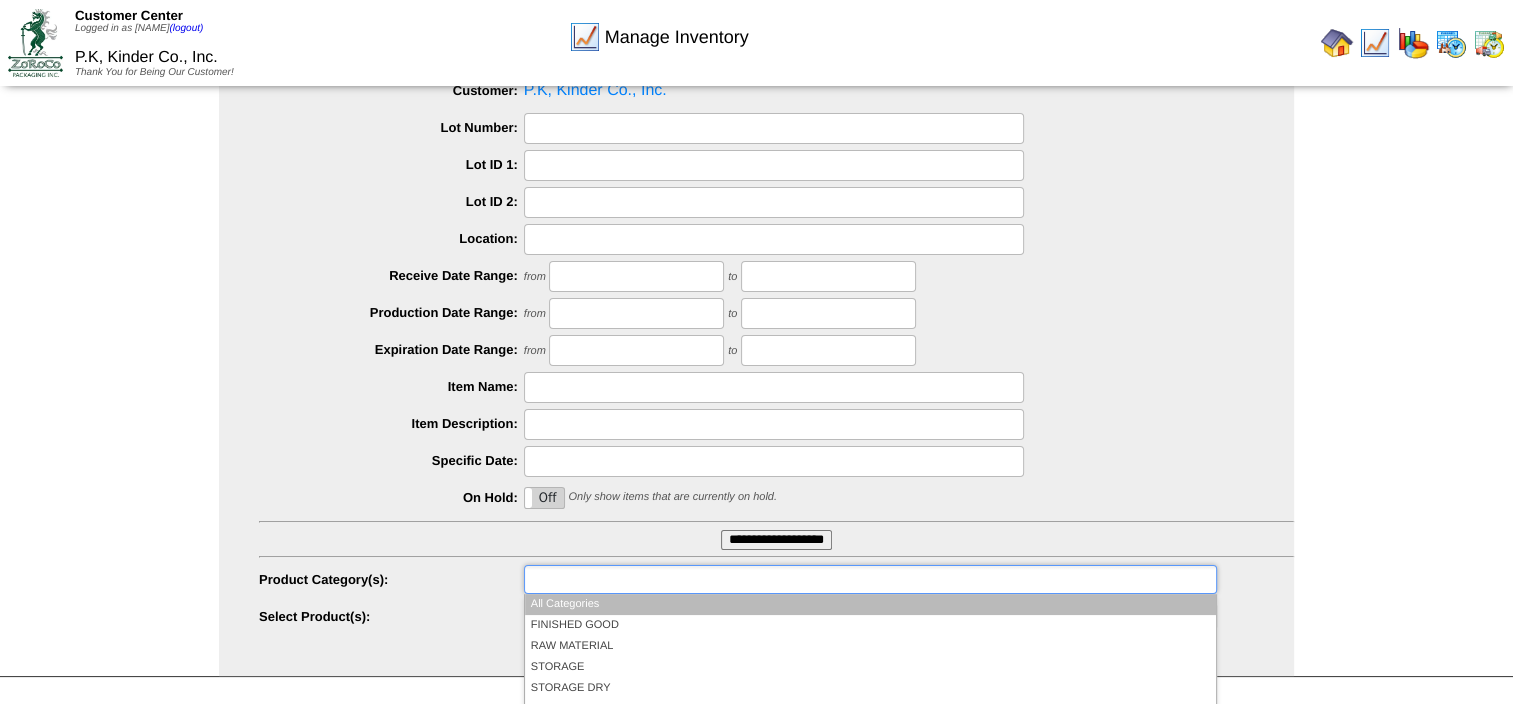 scroll, scrollTop: 218, scrollLeft: 0, axis: vertical 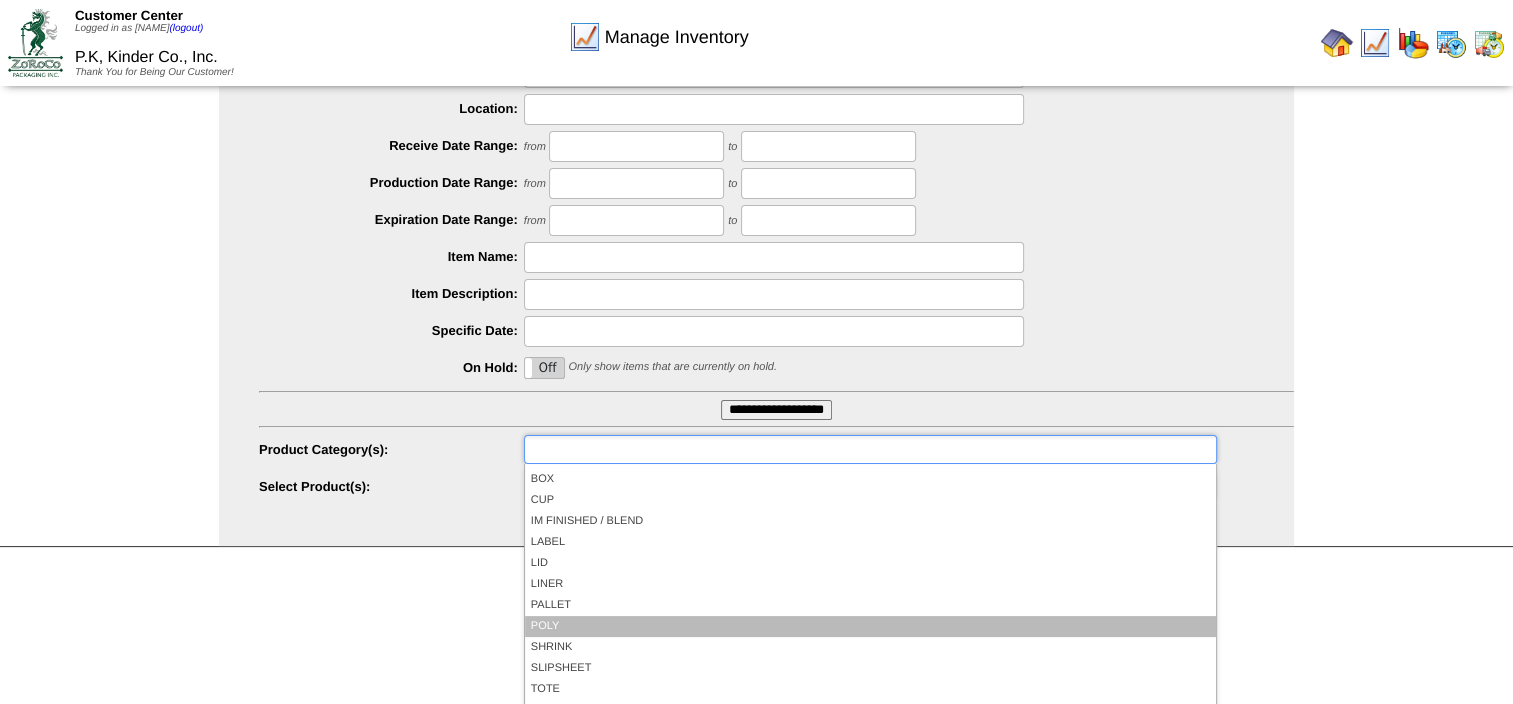 click on "POLY" at bounding box center [870, 626] 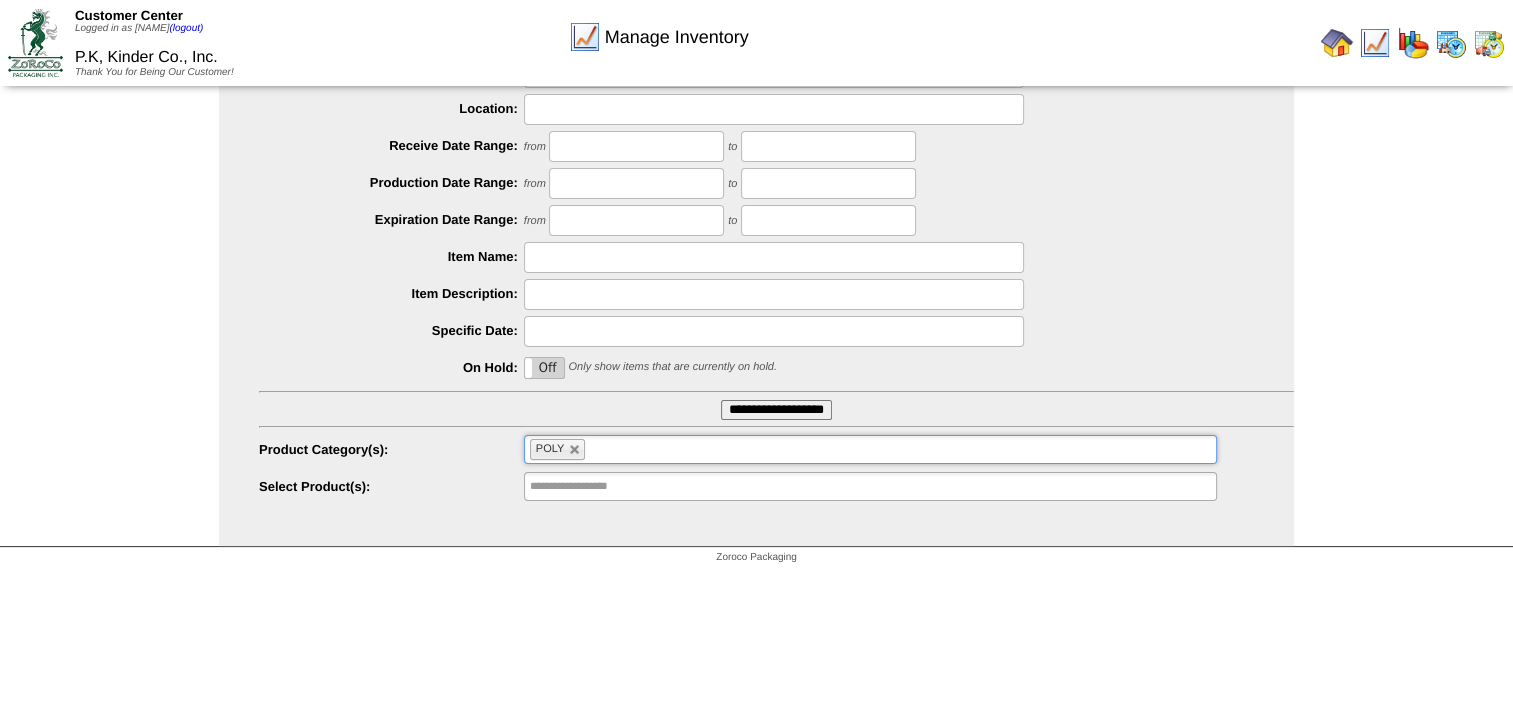 type 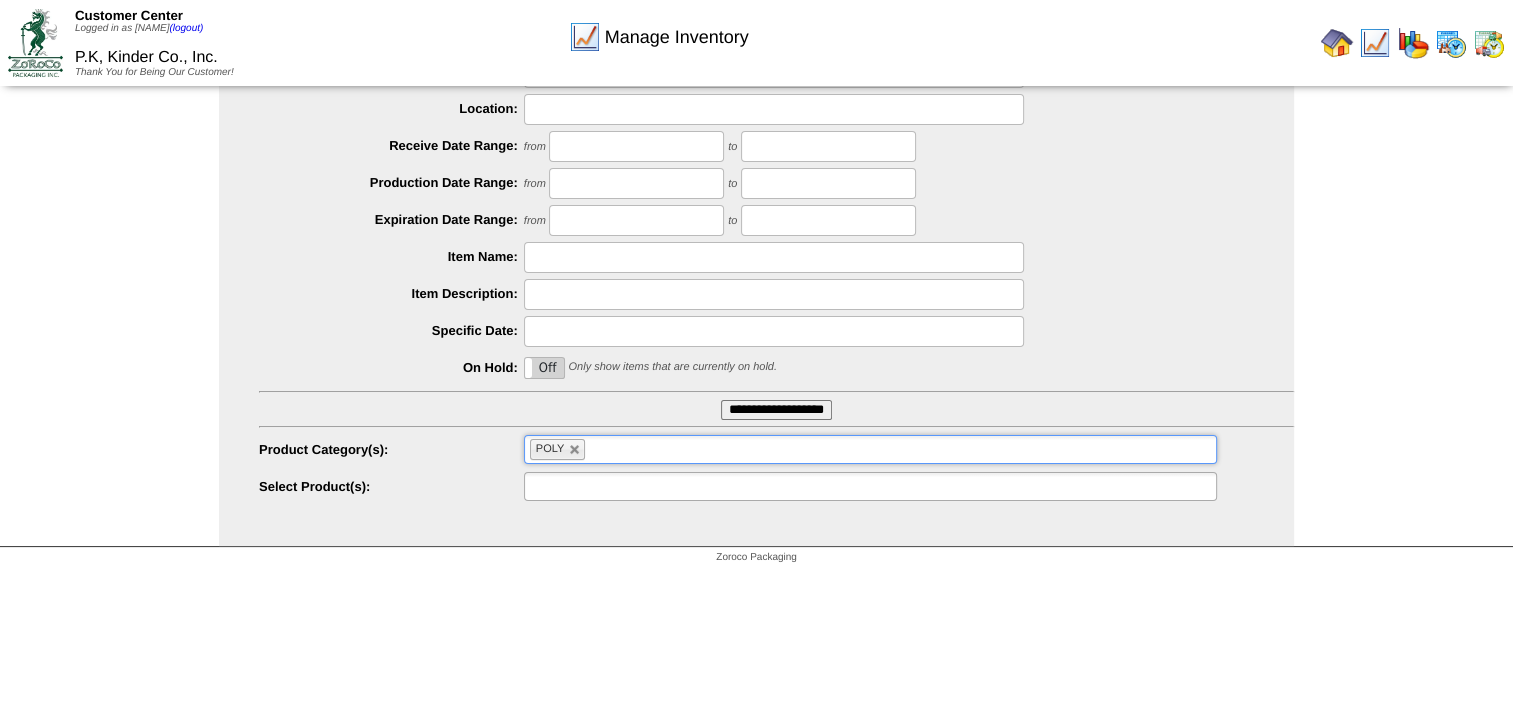 click at bounding box center [870, 486] 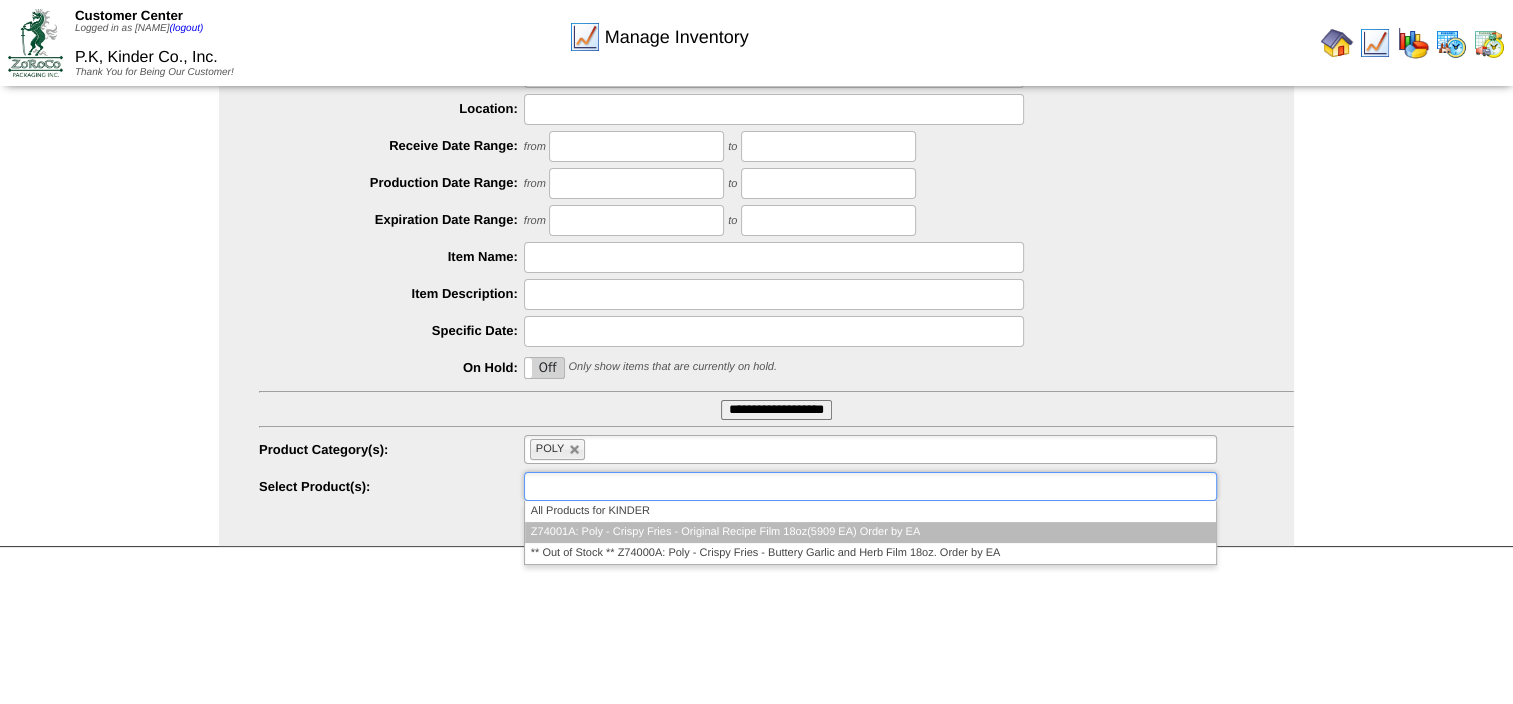 click on "Z74001A: Poly - Crispy Fries - Original Recipe Film 18oz(5909 EA) Order by EA" at bounding box center (870, 532) 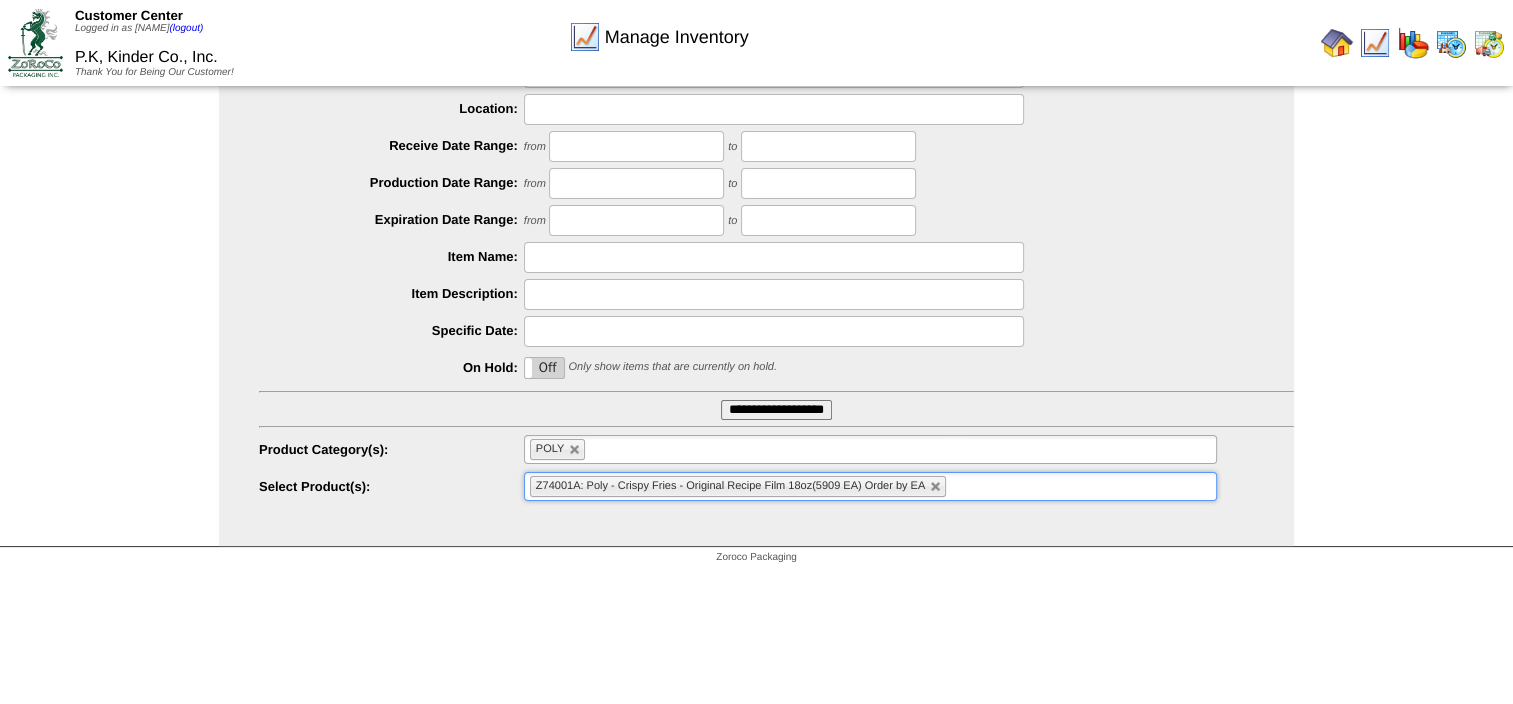 click on "**********" at bounding box center [776, 410] 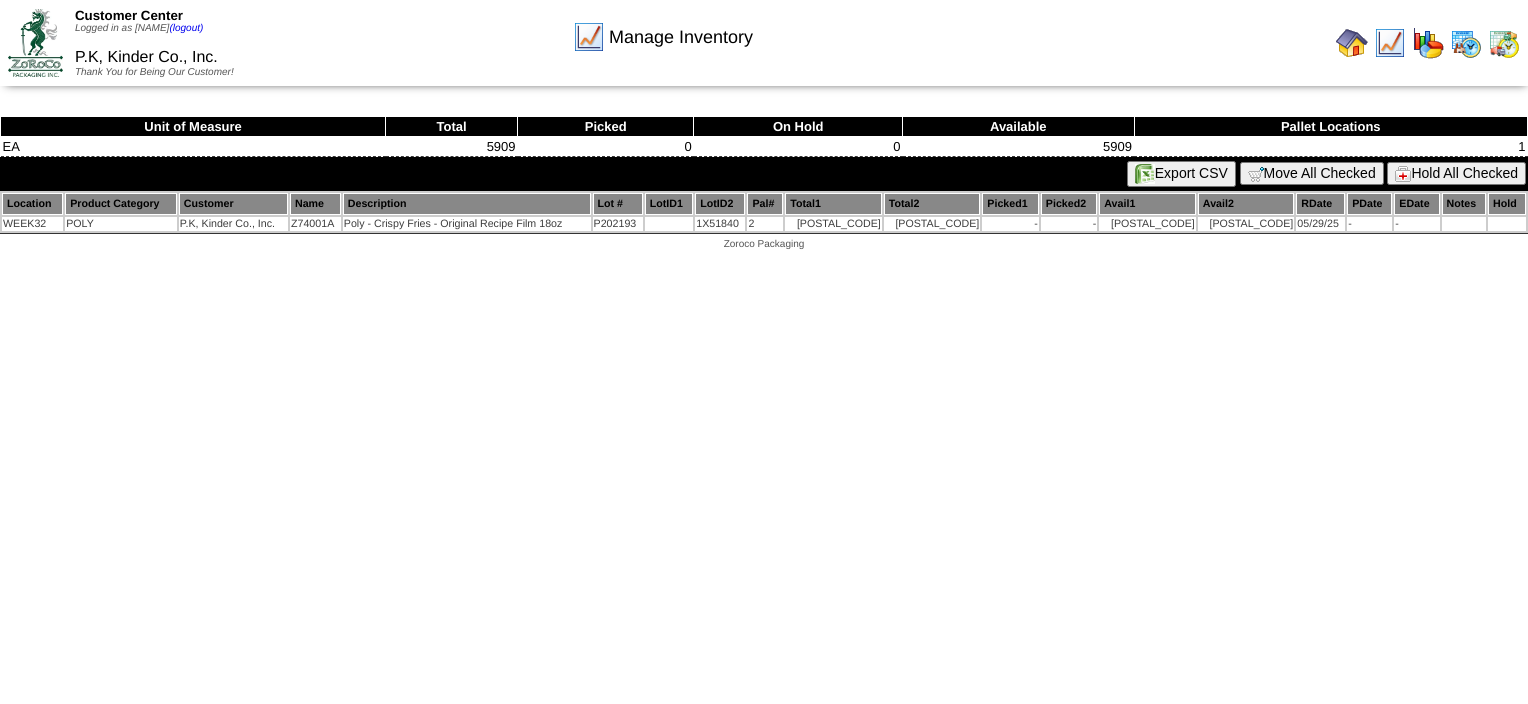 scroll, scrollTop: 0, scrollLeft: 0, axis: both 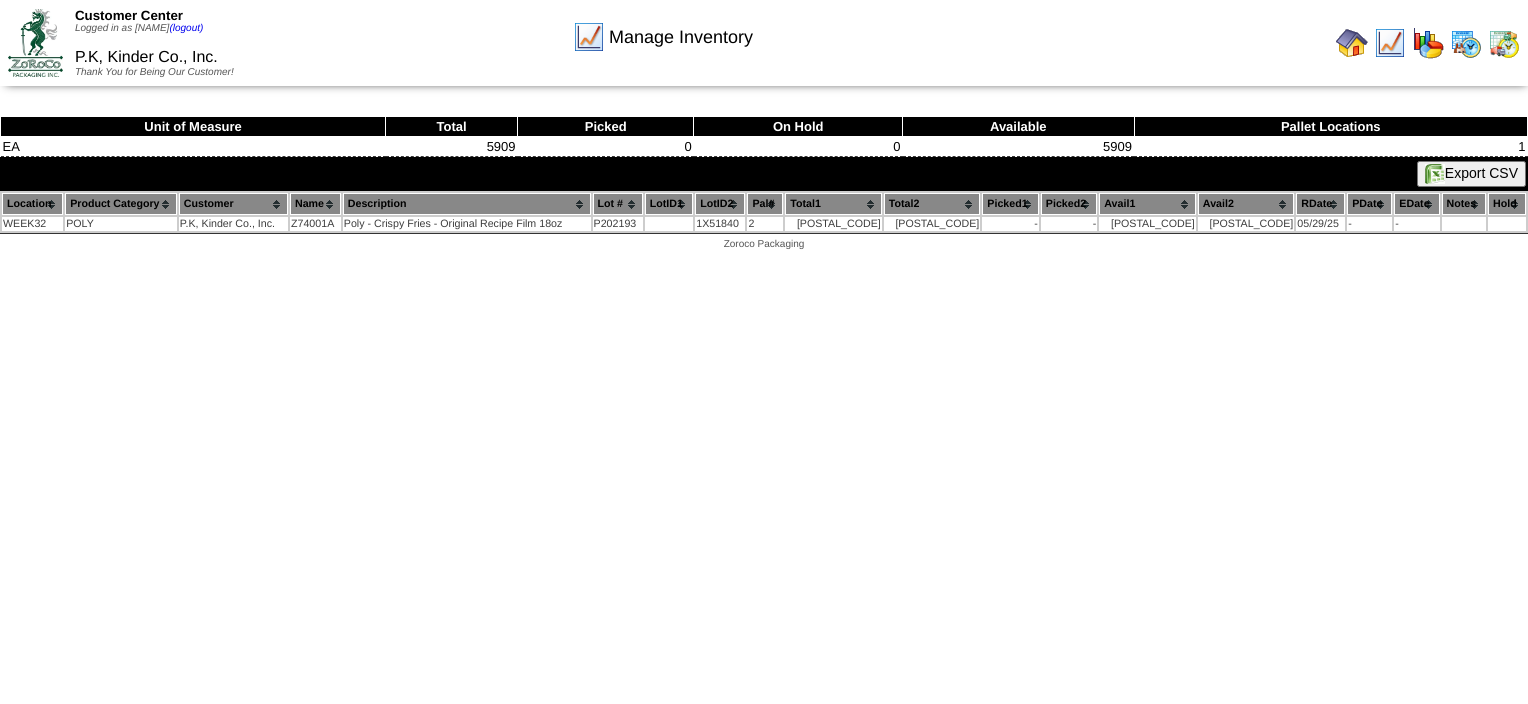 click at bounding box center [1352, 43] 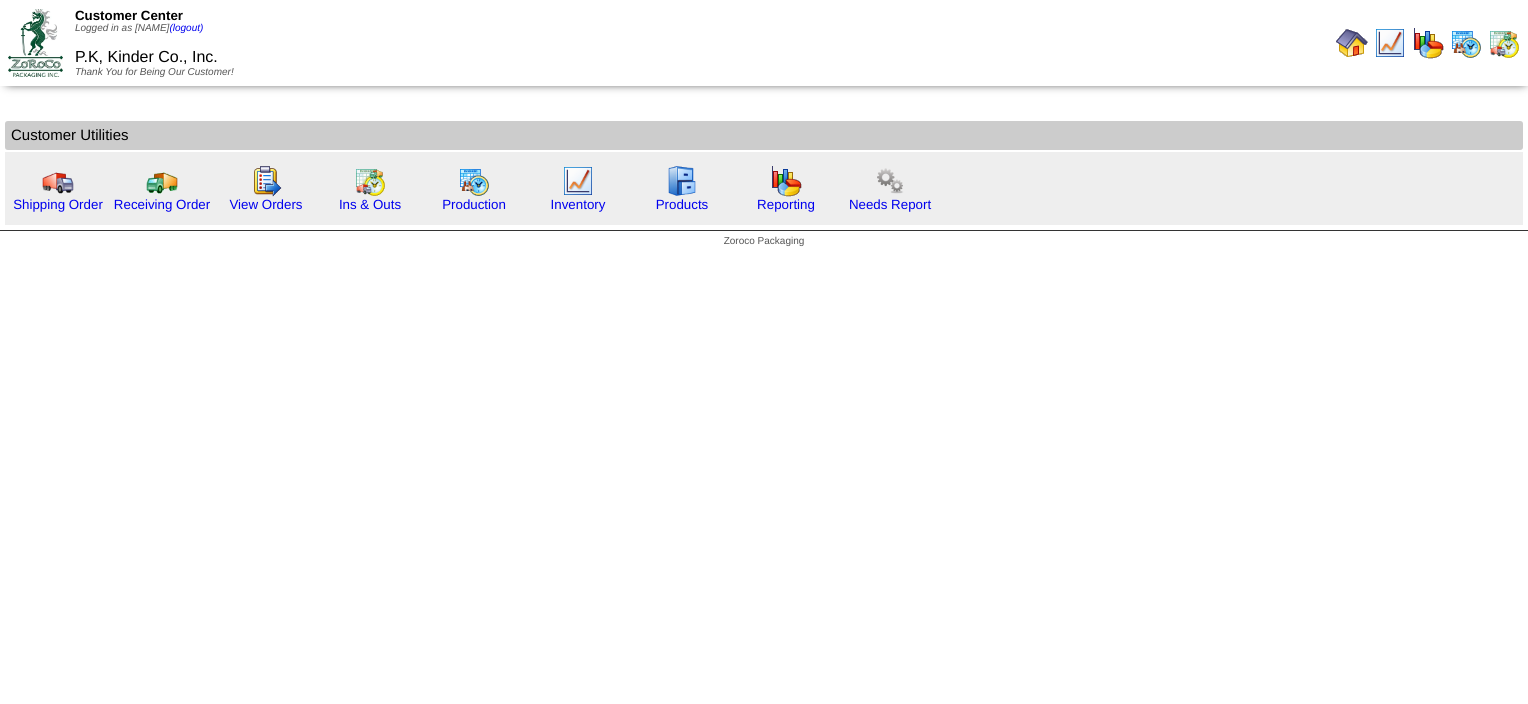 scroll, scrollTop: 0, scrollLeft: 0, axis: both 